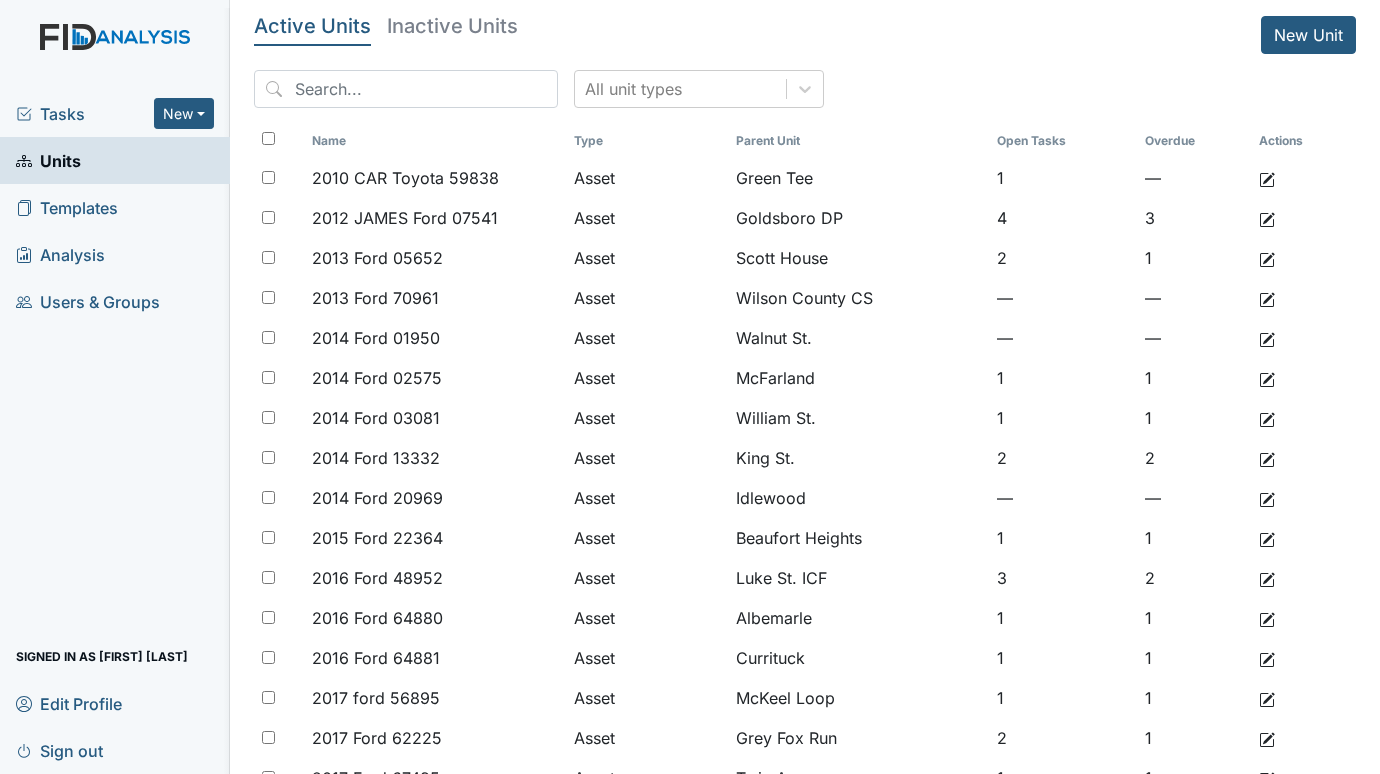 scroll, scrollTop: 0, scrollLeft: 0, axis: both 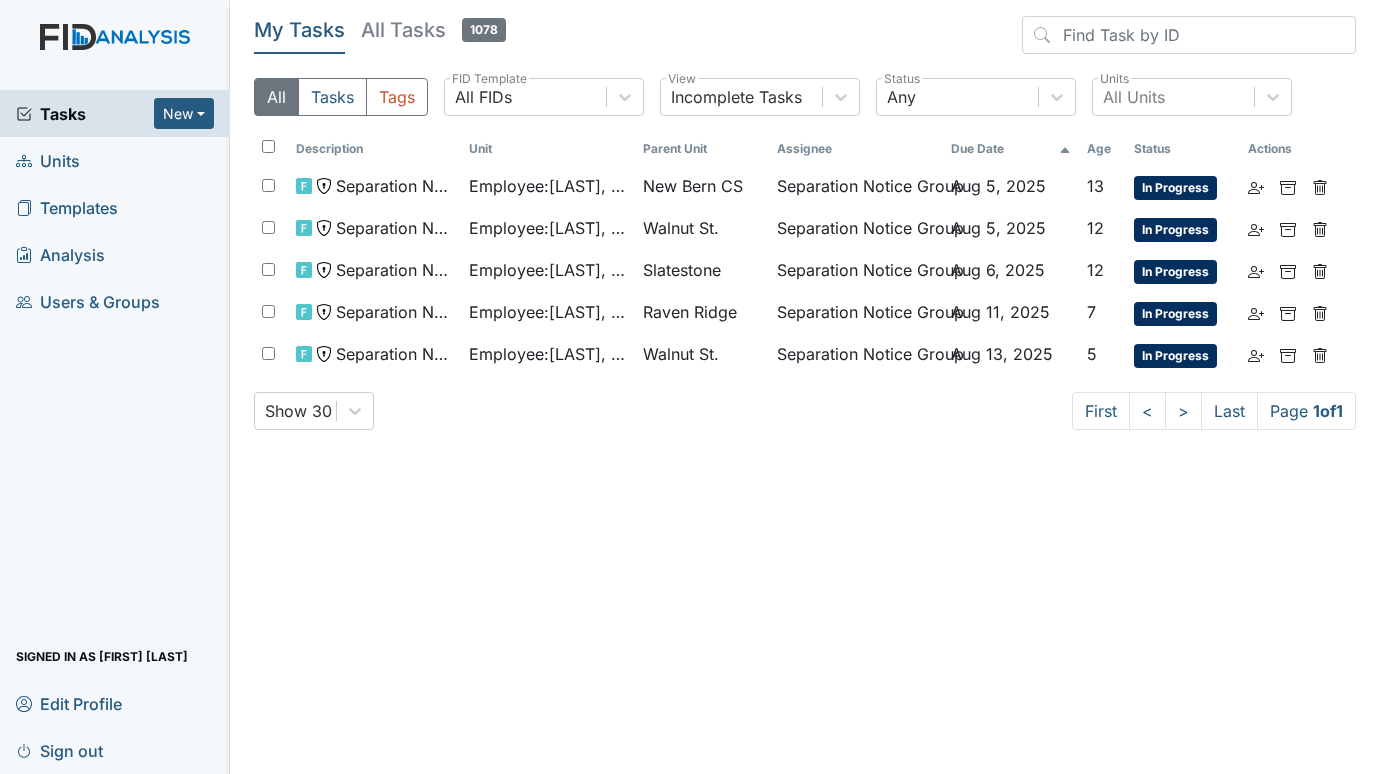 click on "Units" at bounding box center [48, 160] 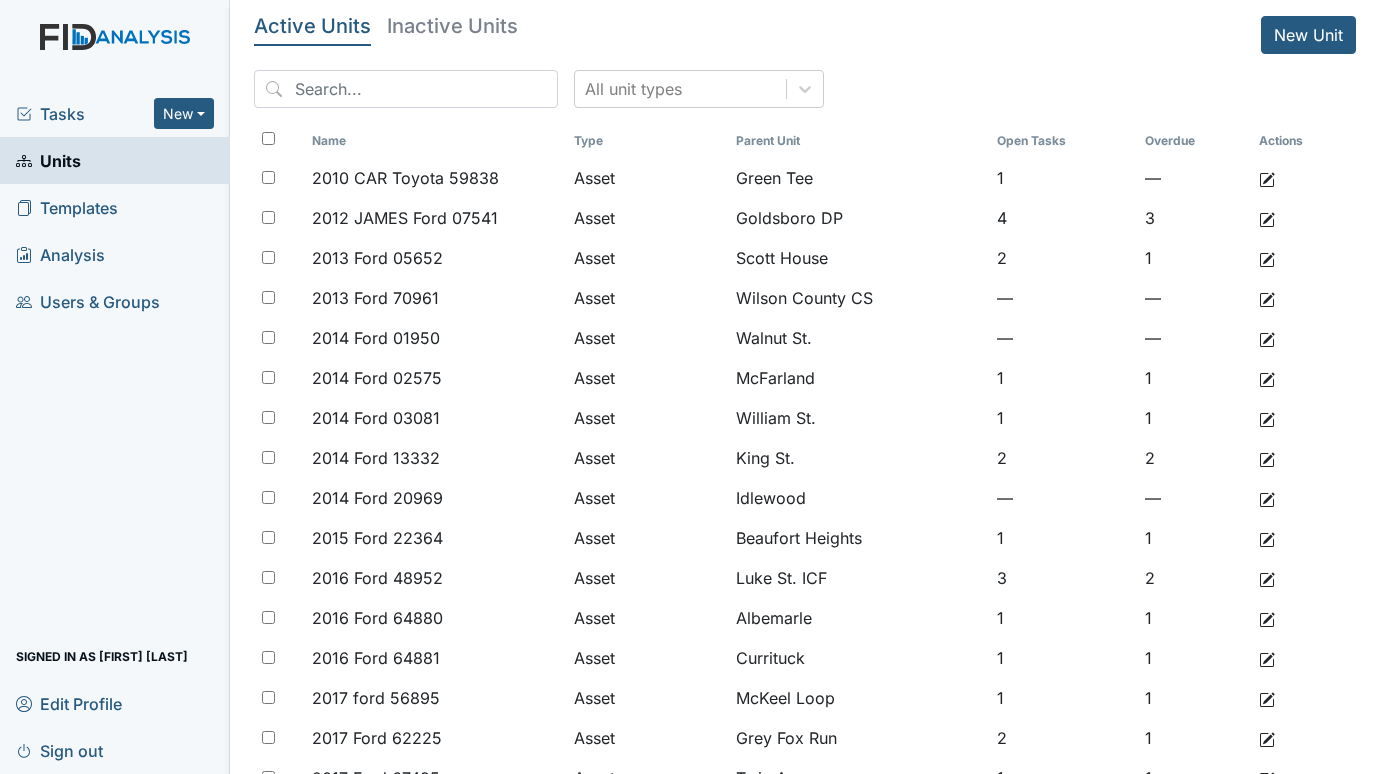scroll, scrollTop: 0, scrollLeft: 0, axis: both 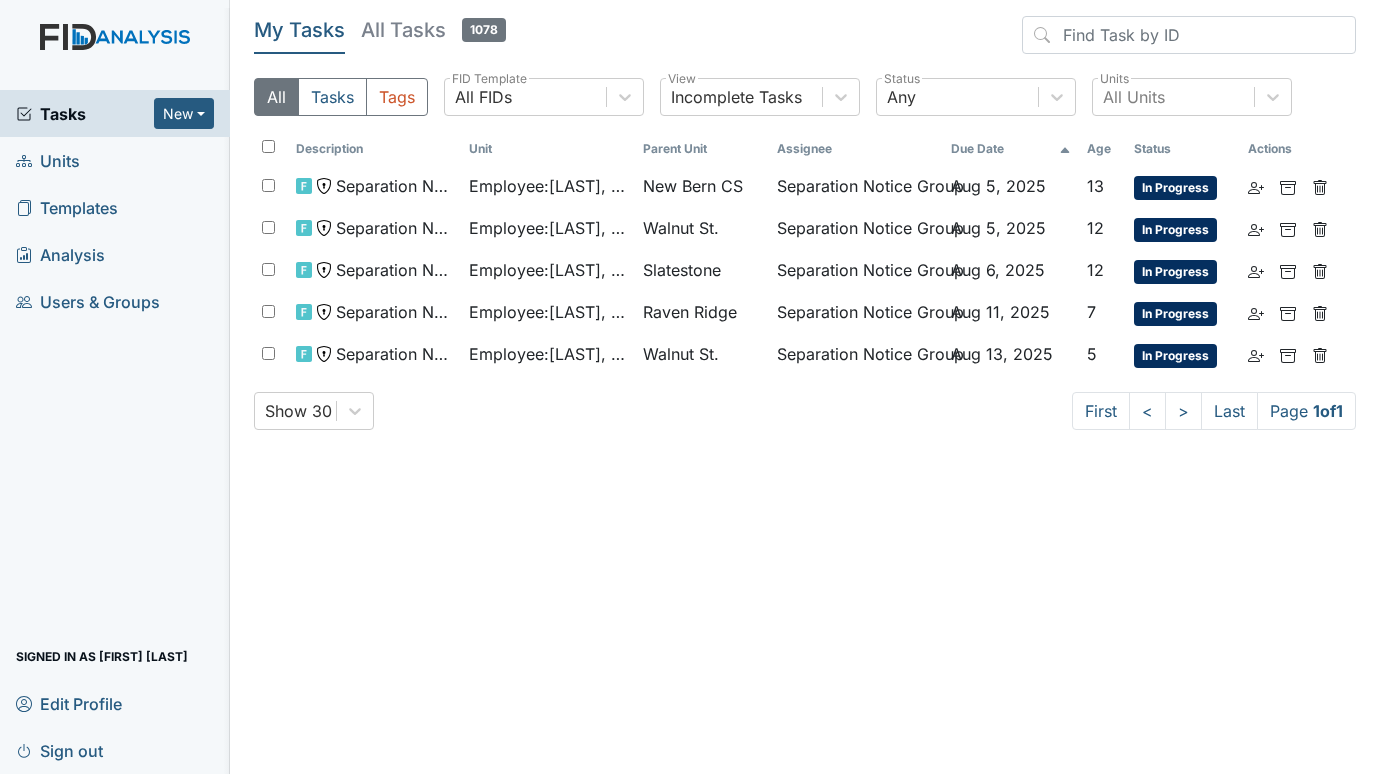 click on "Units" at bounding box center (48, 160) 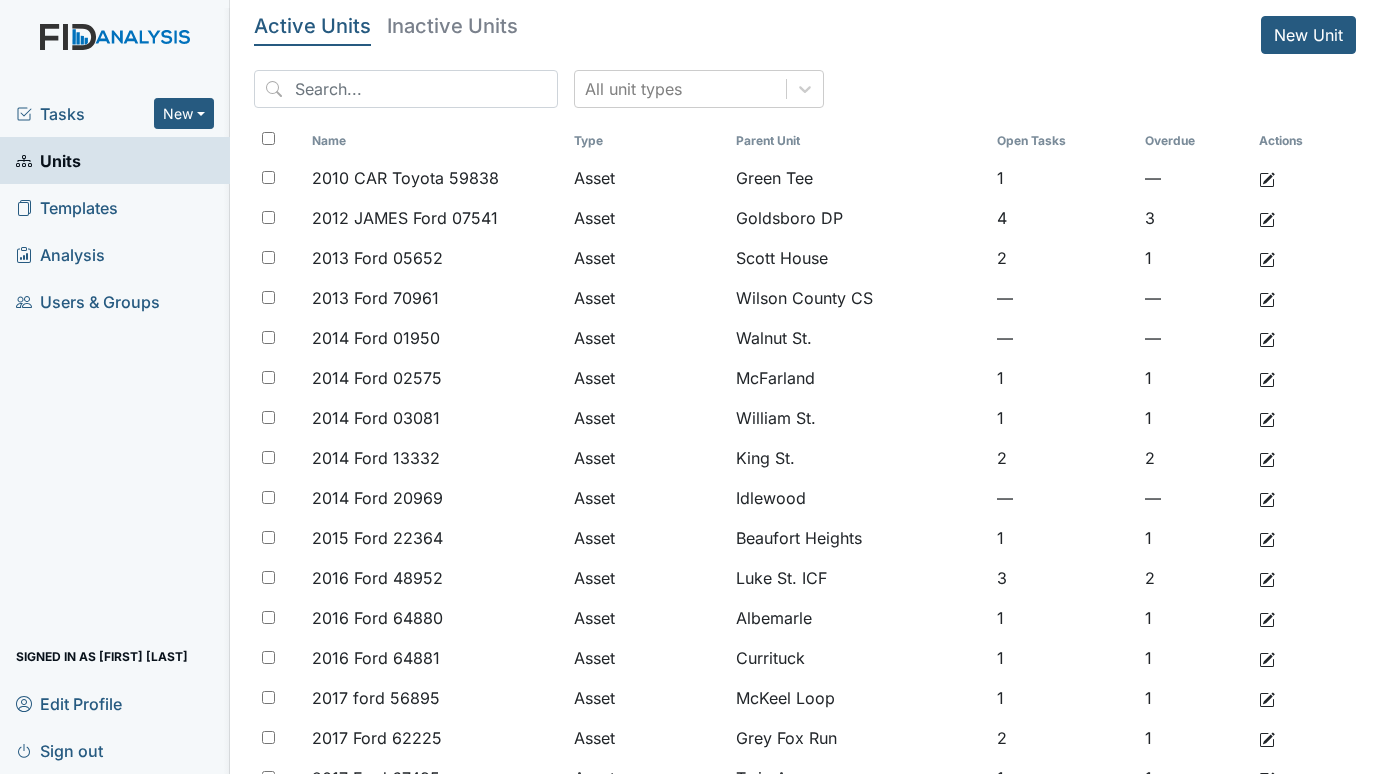 scroll, scrollTop: 0, scrollLeft: 0, axis: both 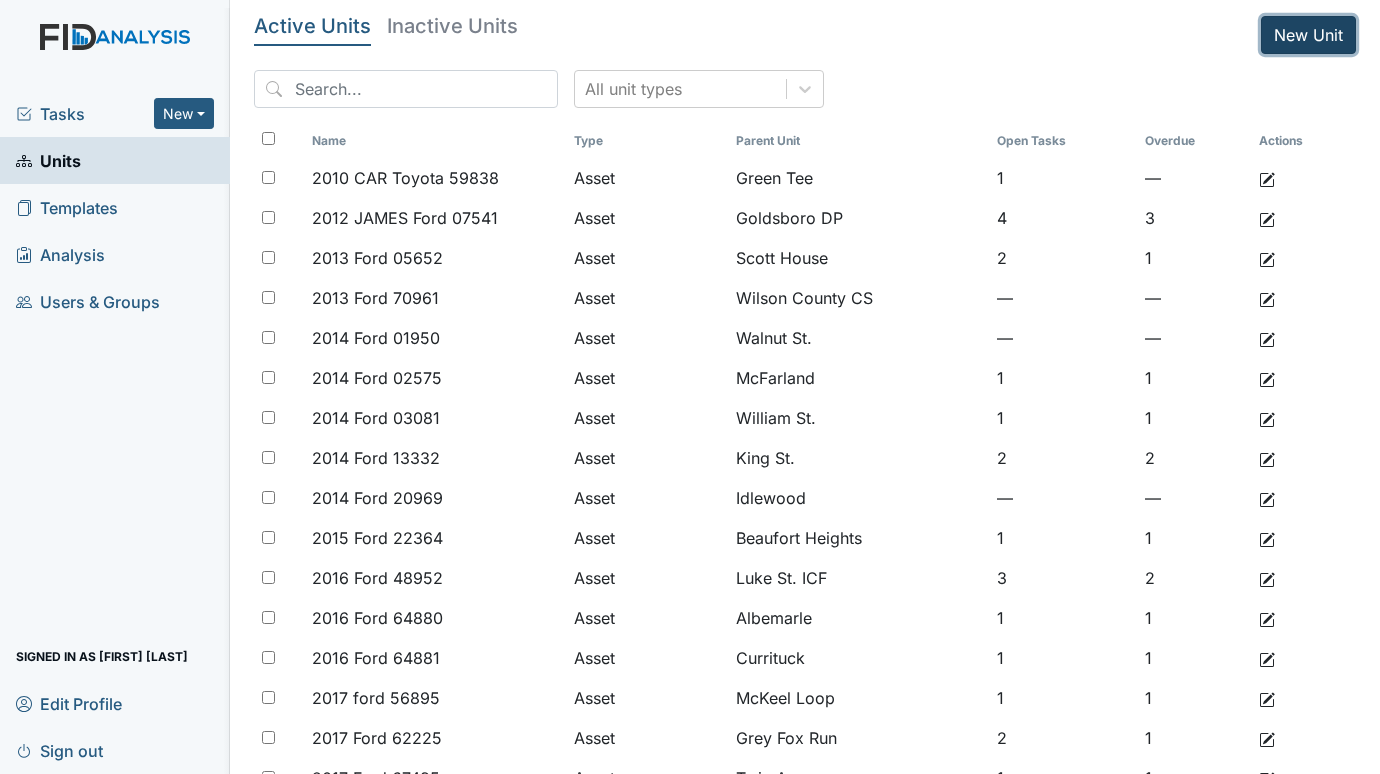 click on "New Unit" at bounding box center (1308, 35) 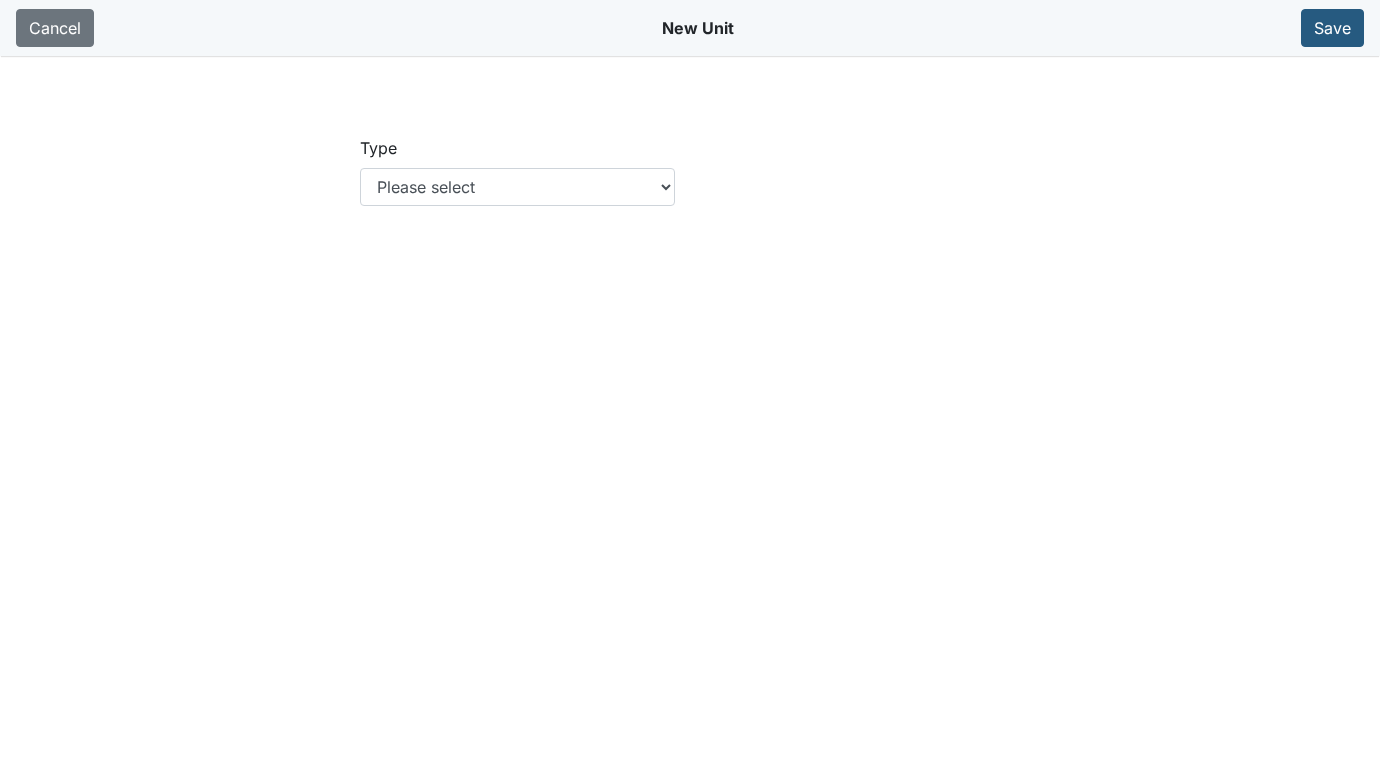 scroll, scrollTop: 0, scrollLeft: 0, axis: both 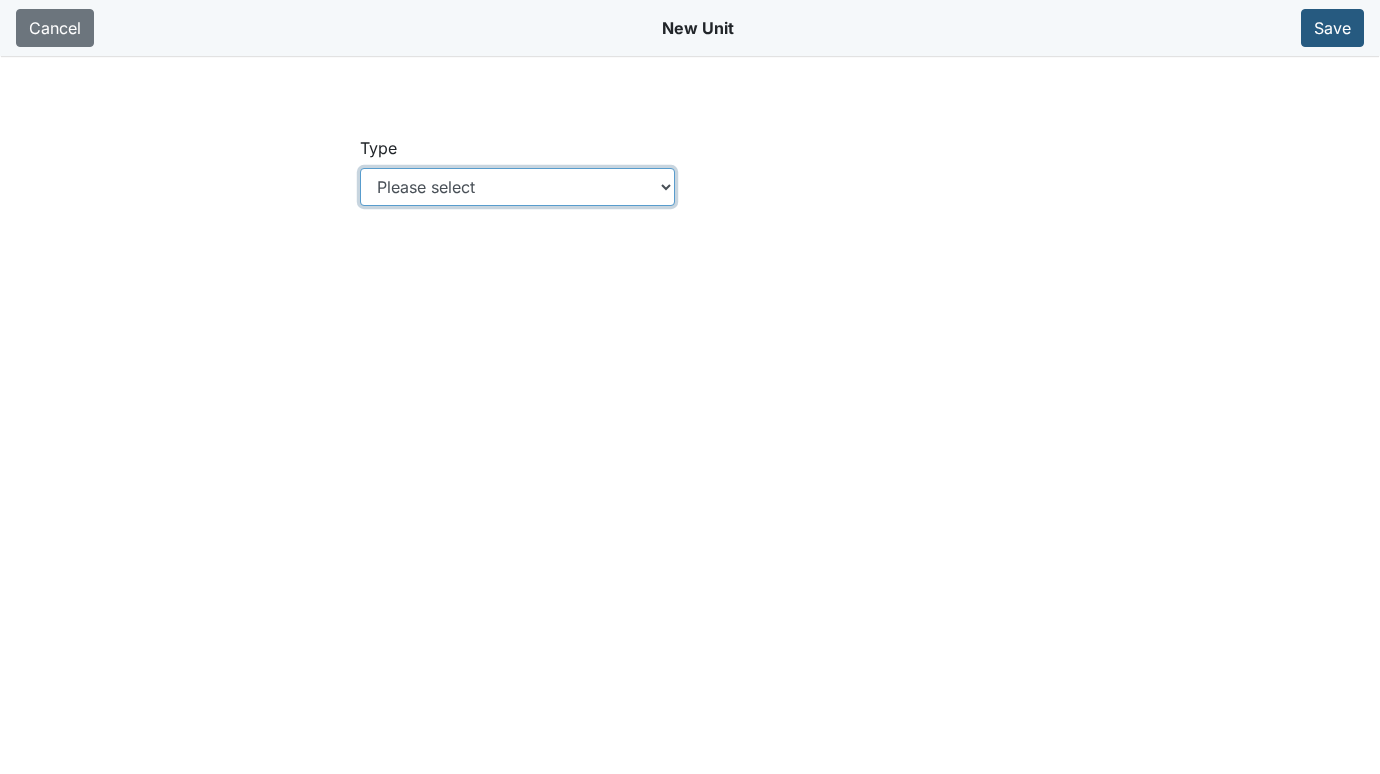 drag, startPoint x: 434, startPoint y: 192, endPoint x: 494, endPoint y: 191, distance: 60.00833 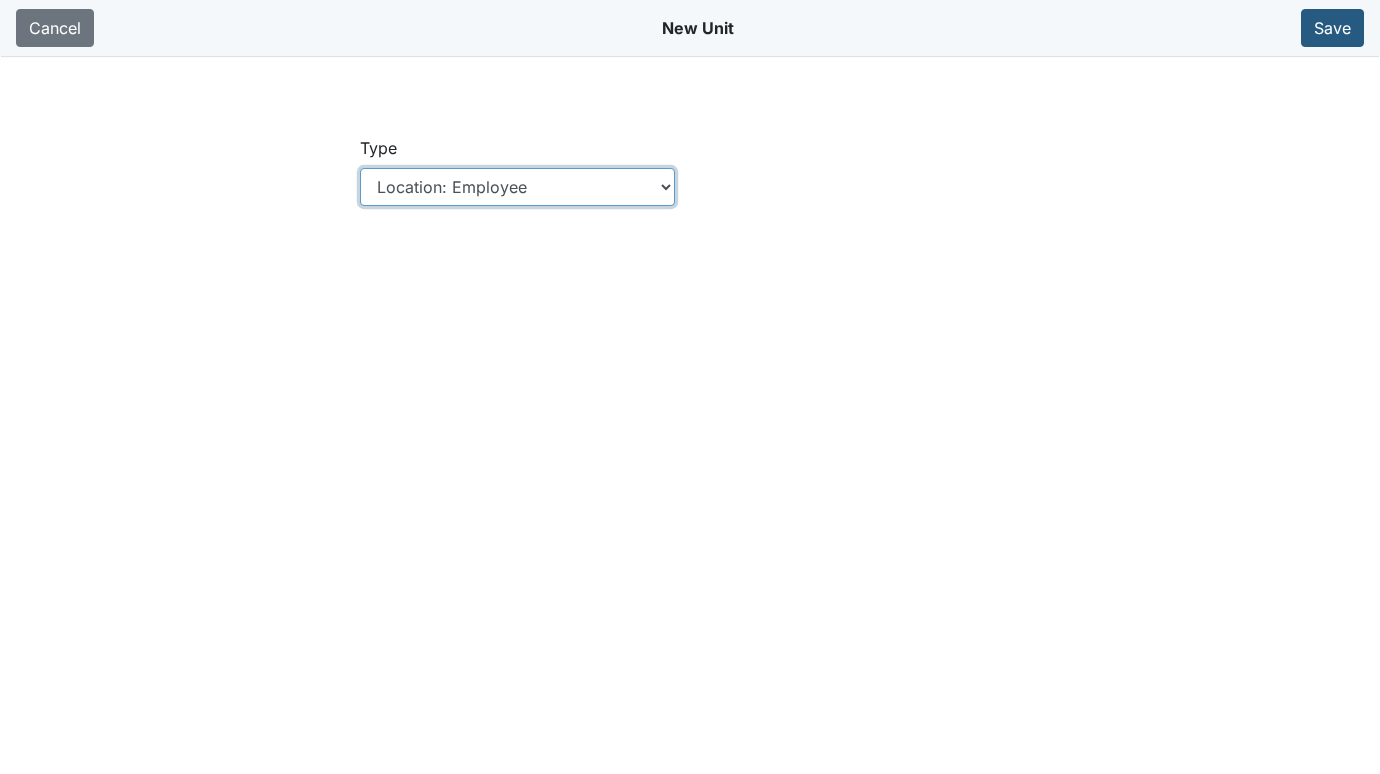 click on "Please select
Location
Location: Employee
Location: Consumer
Location: Asset
Location: Other" at bounding box center [517, 187] 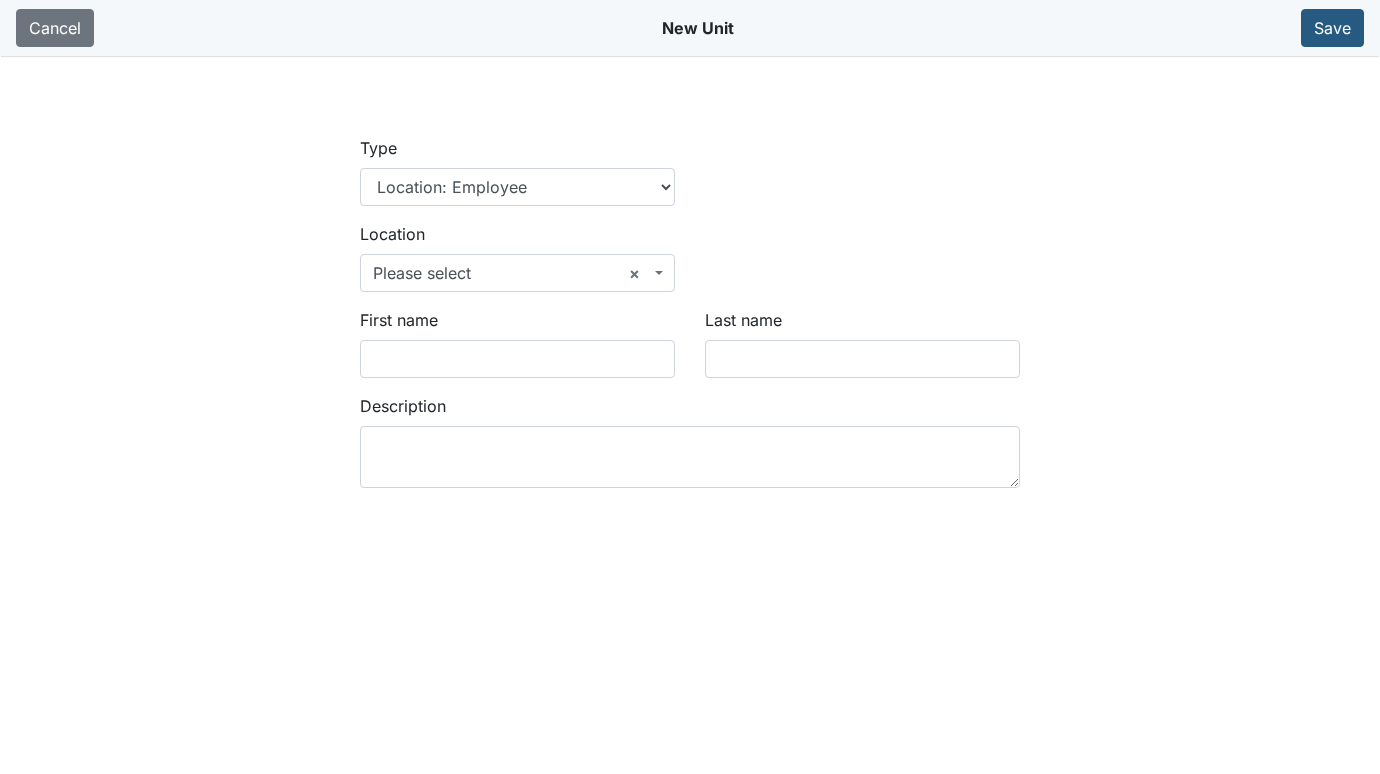 scroll, scrollTop: 0, scrollLeft: 0, axis: both 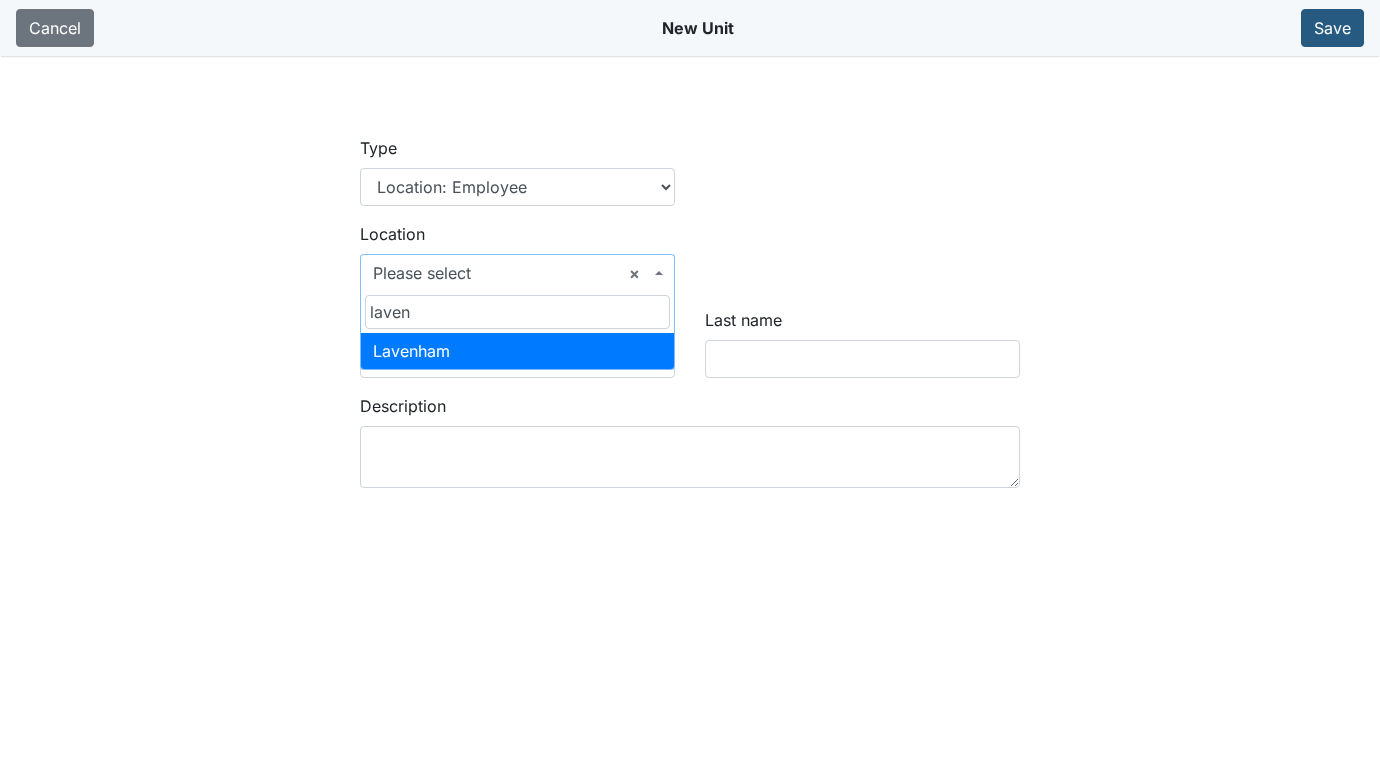 type on "laven" 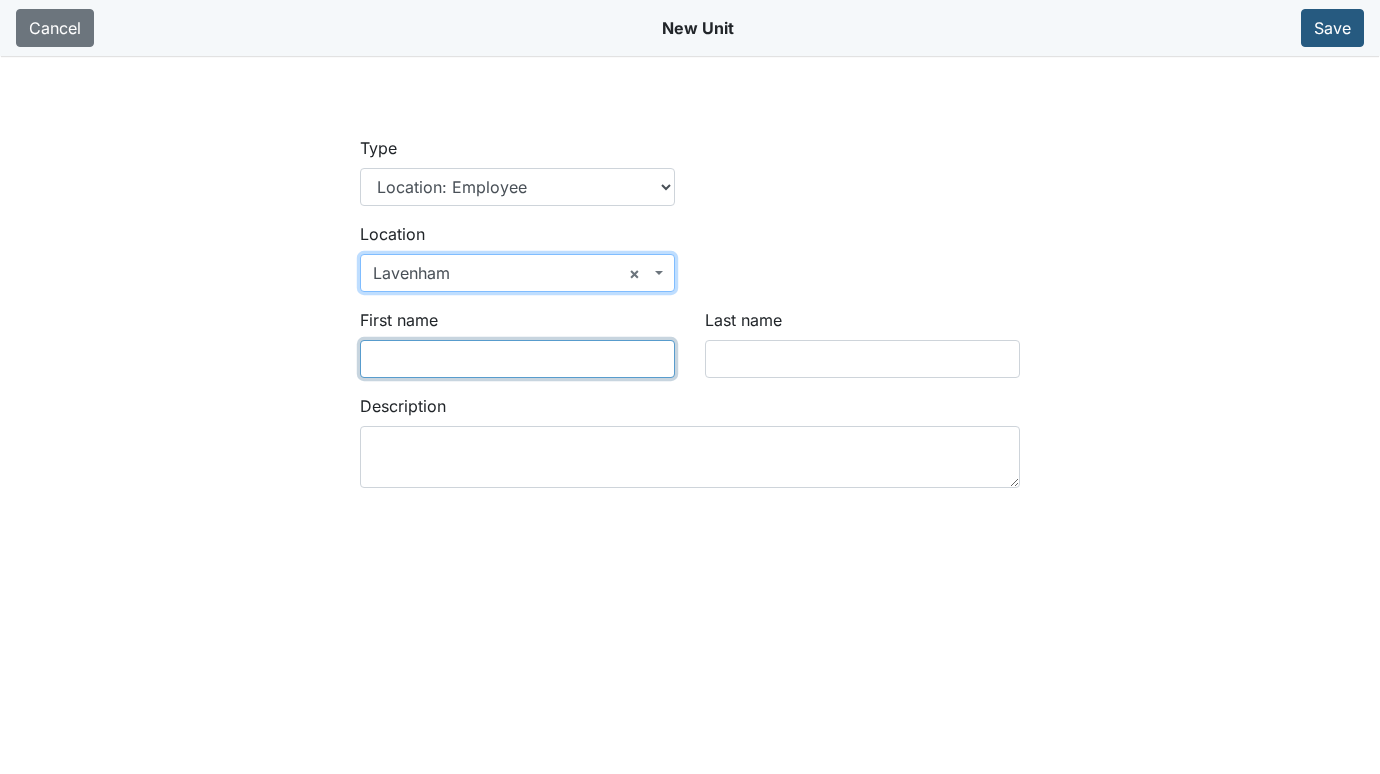 click on "First name" at bounding box center (517, 359) 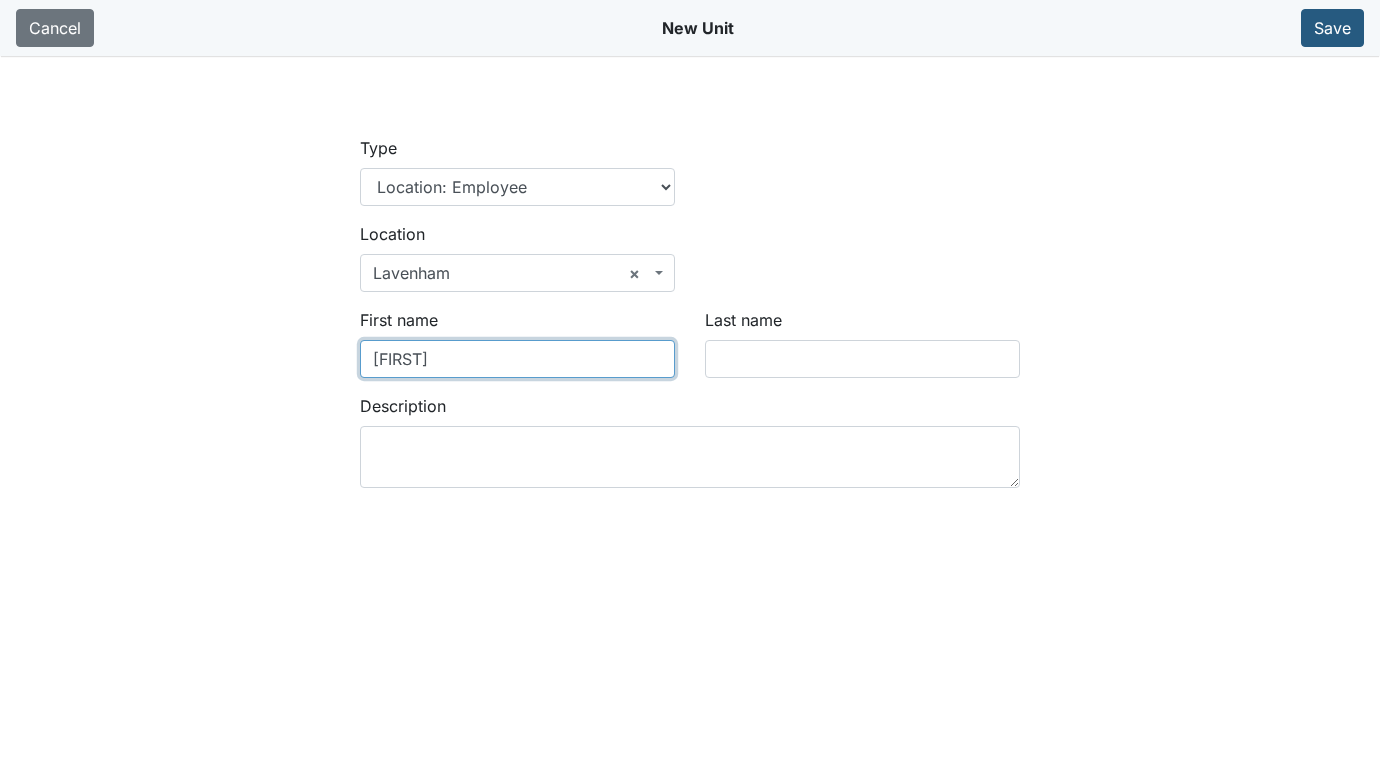 type on "Jazmyne" 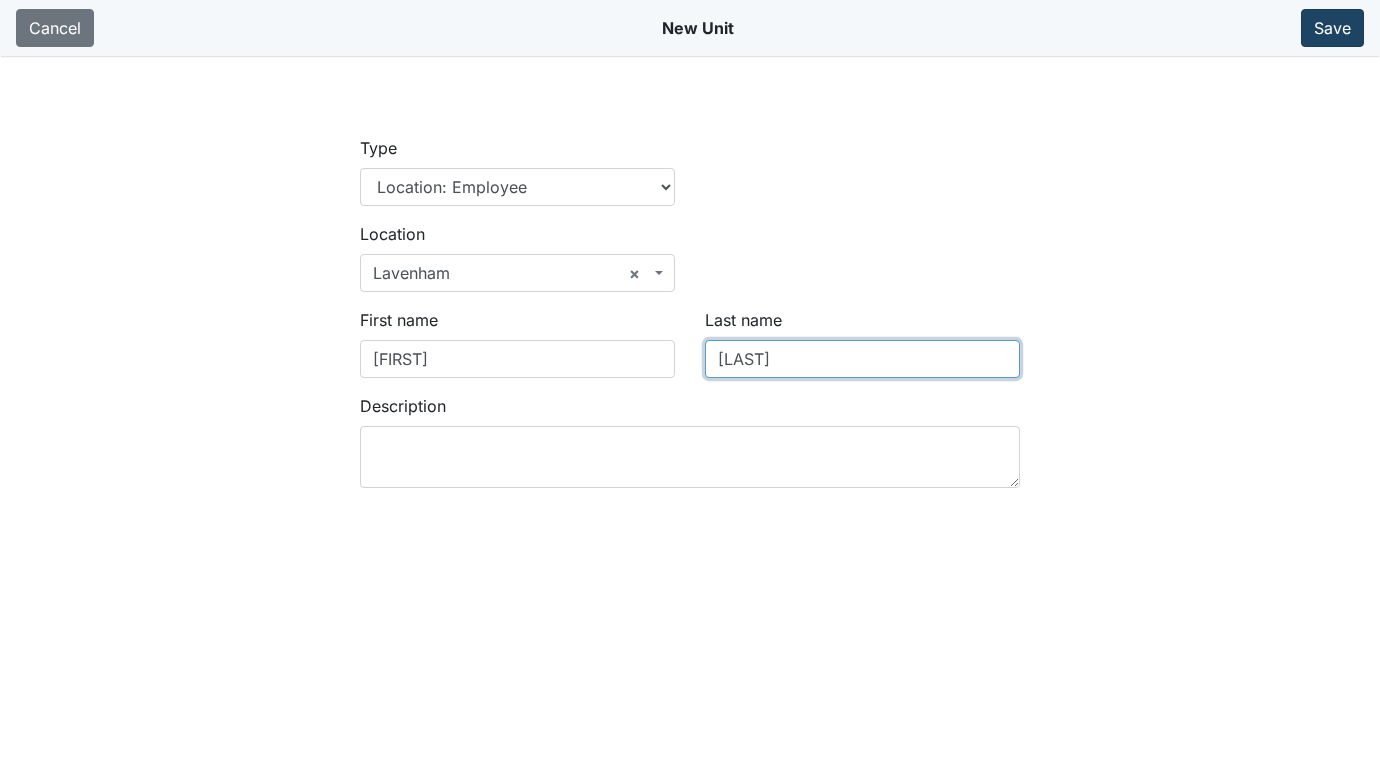 type on "Pearson" 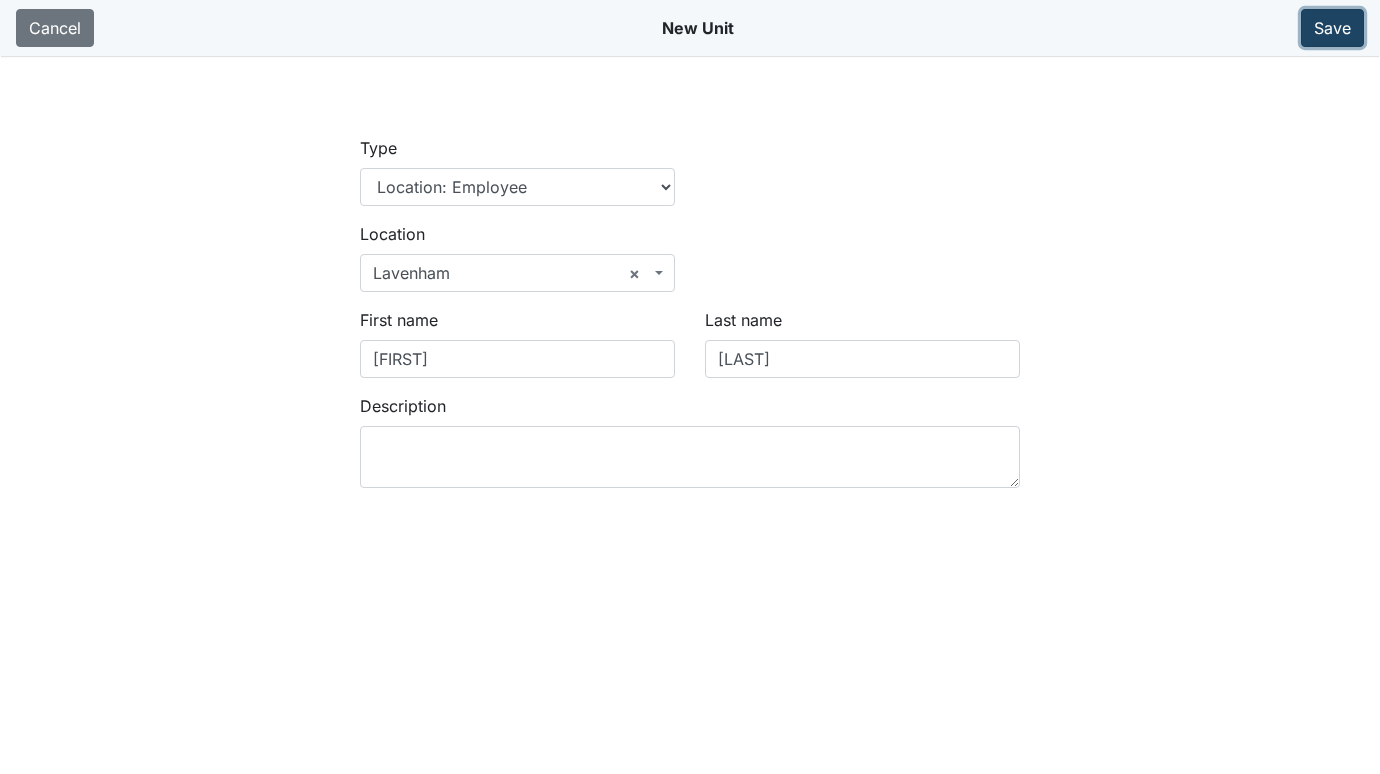 click on "Save" at bounding box center (1332, 28) 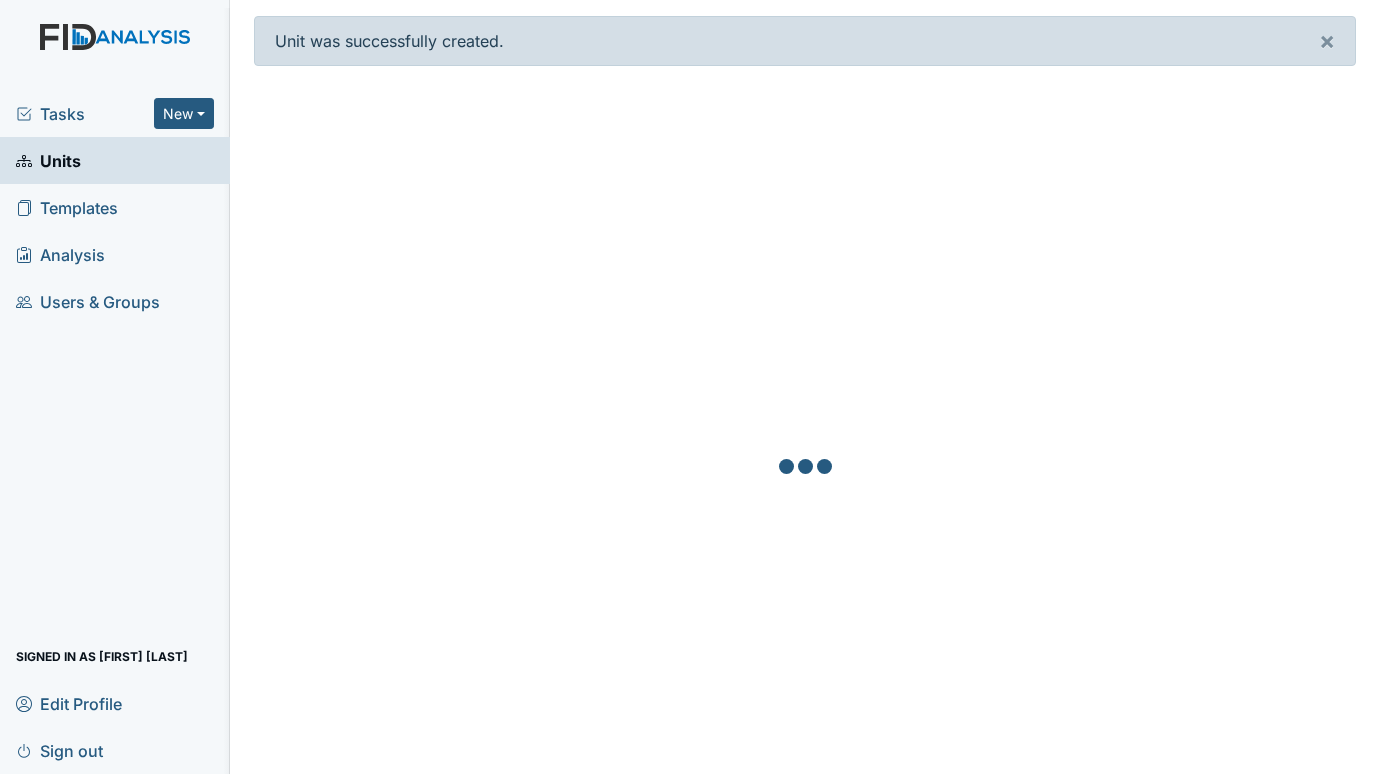 scroll, scrollTop: 0, scrollLeft: 0, axis: both 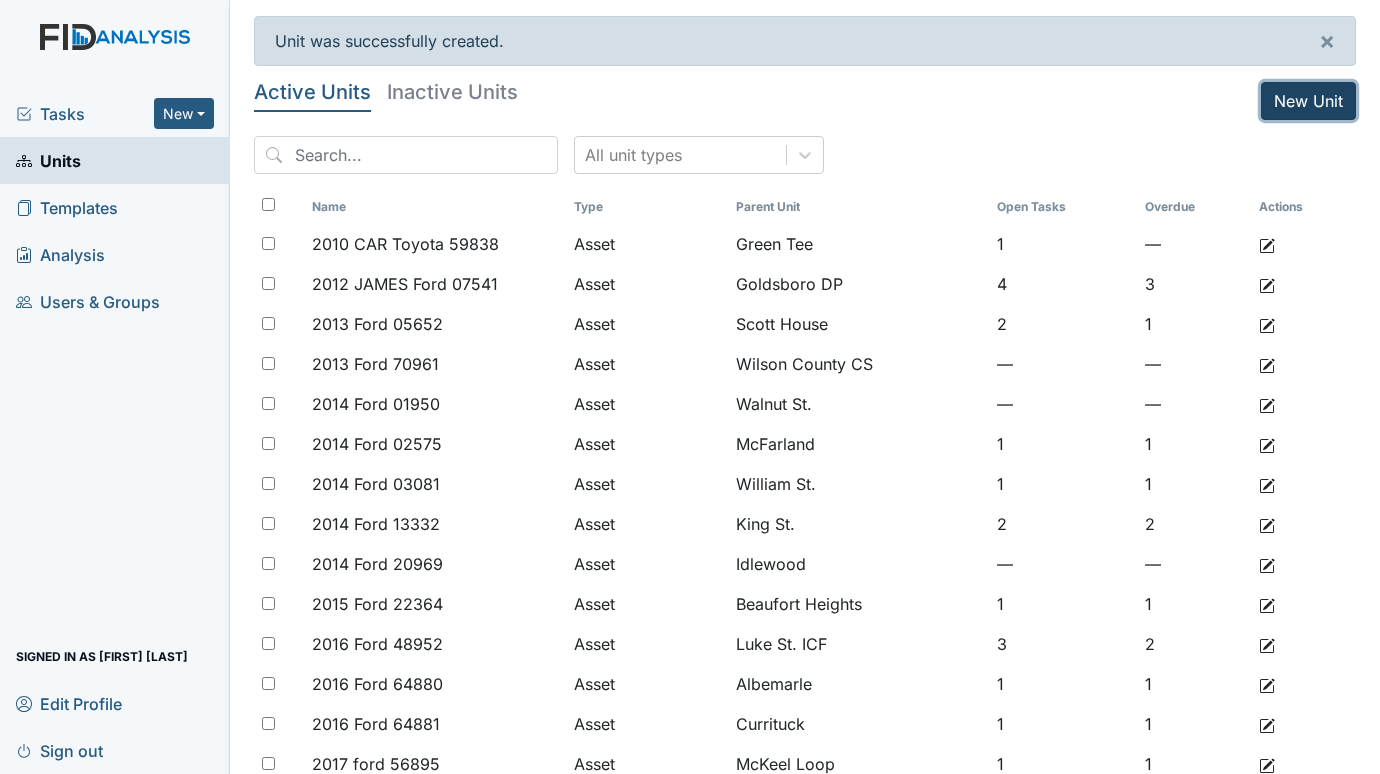click on "New Unit" at bounding box center [1308, 101] 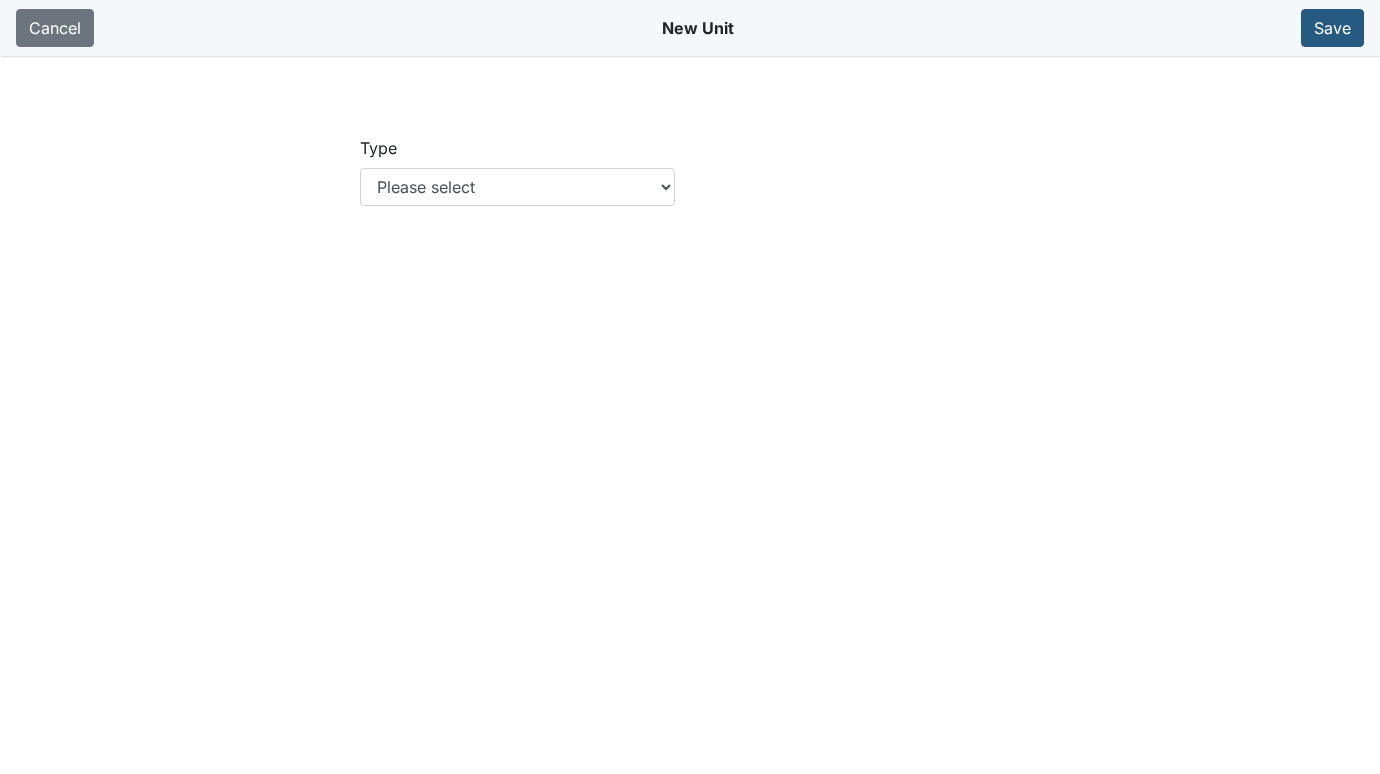 scroll, scrollTop: 0, scrollLeft: 0, axis: both 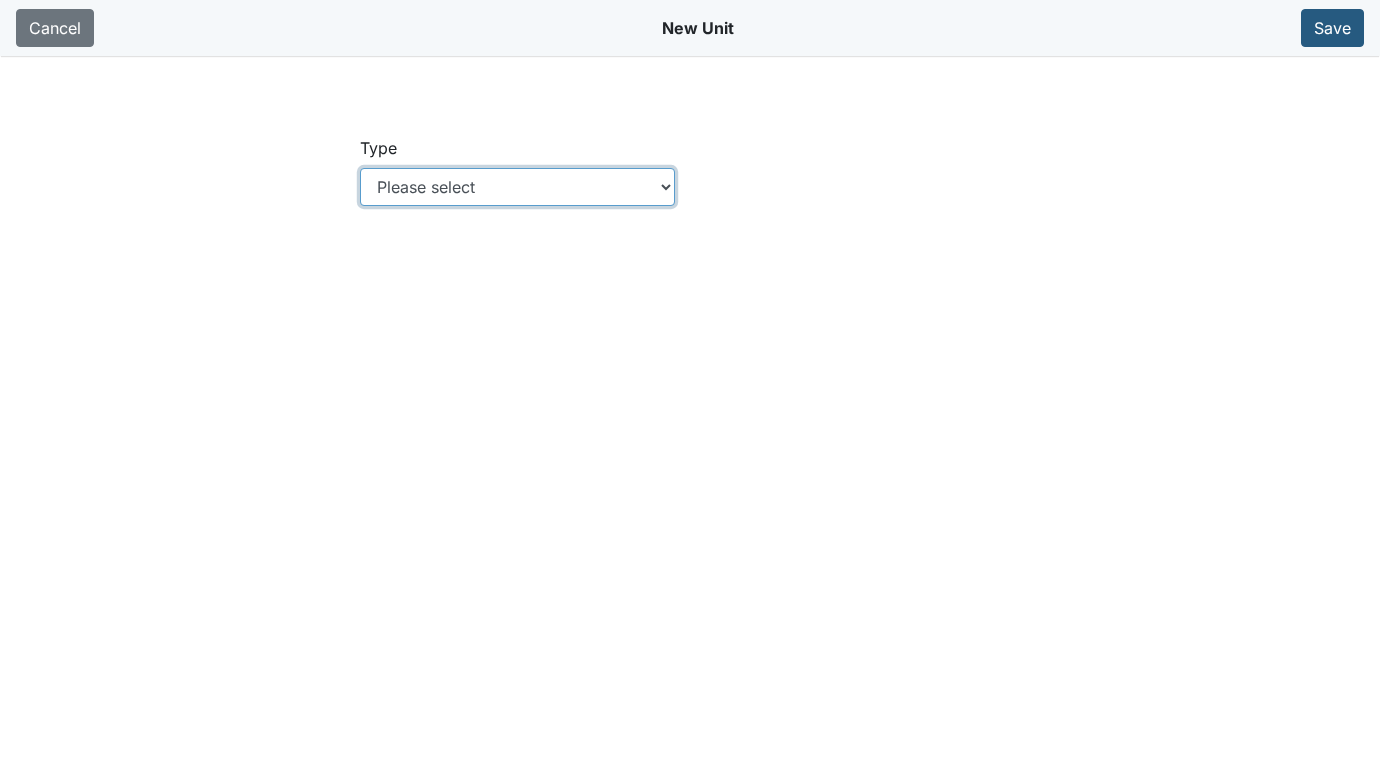 click on "Please select
Location
Location: Employee
Location: Consumer
Location: Asset
Location: Other" at bounding box center (517, 187) 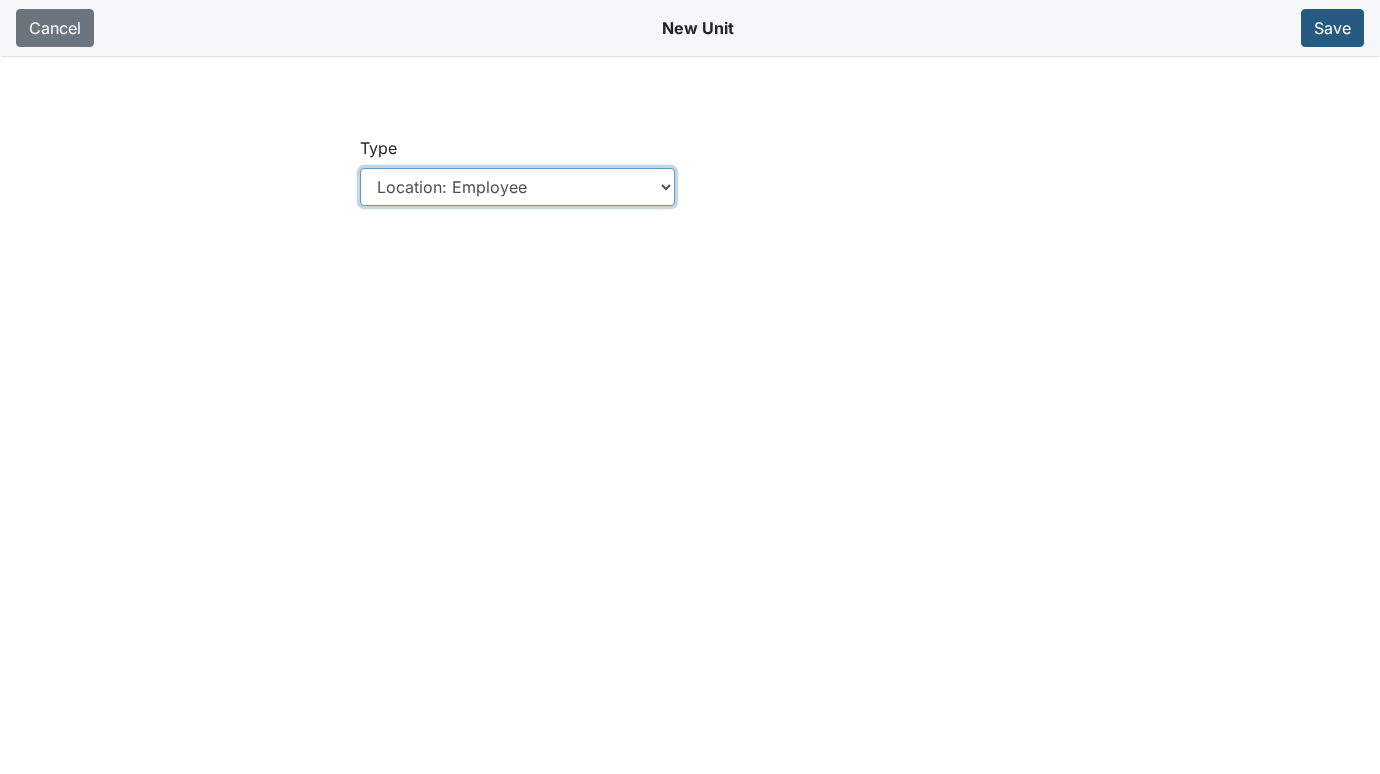 click on "Please select
Location
Location: Employee
Location: Consumer
Location: Asset
Location: Other" at bounding box center [517, 187] 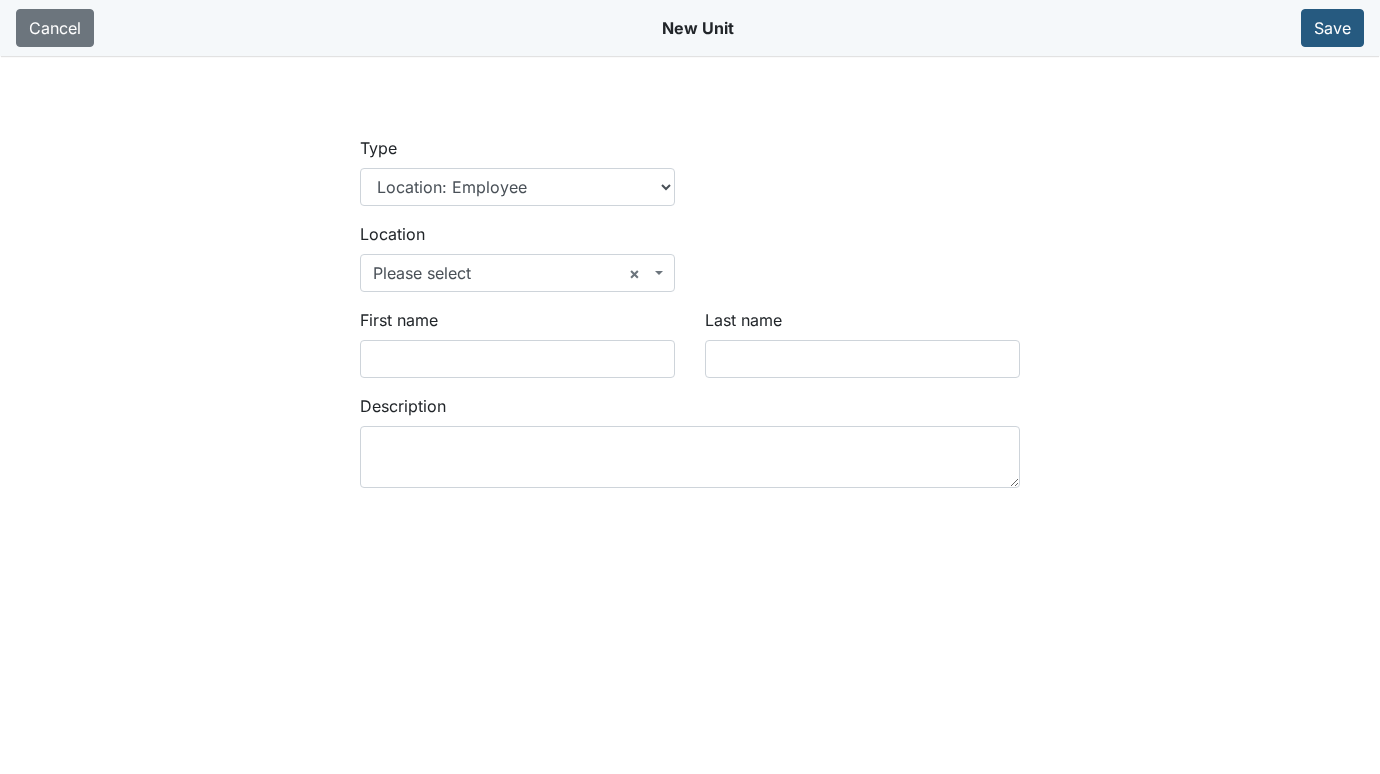 scroll, scrollTop: 0, scrollLeft: 0, axis: both 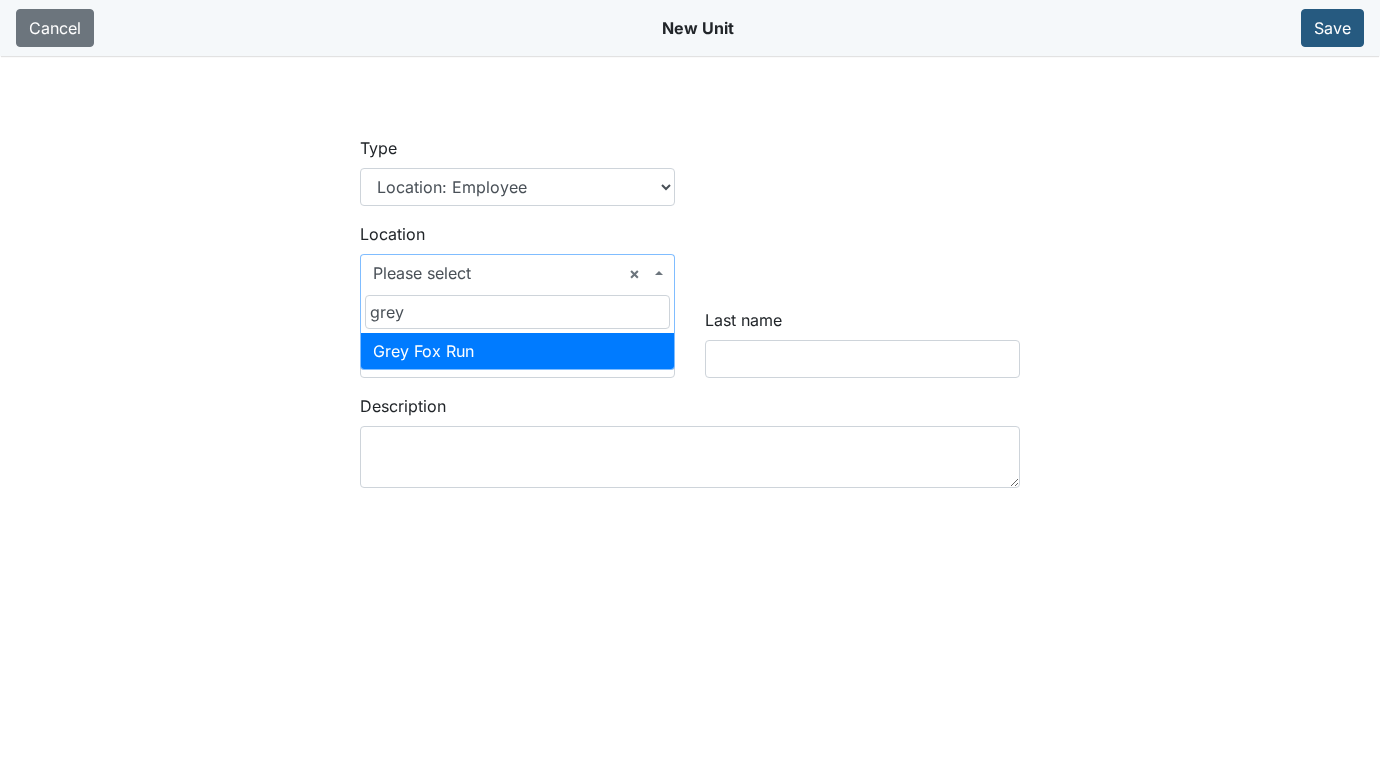 type on "grey" 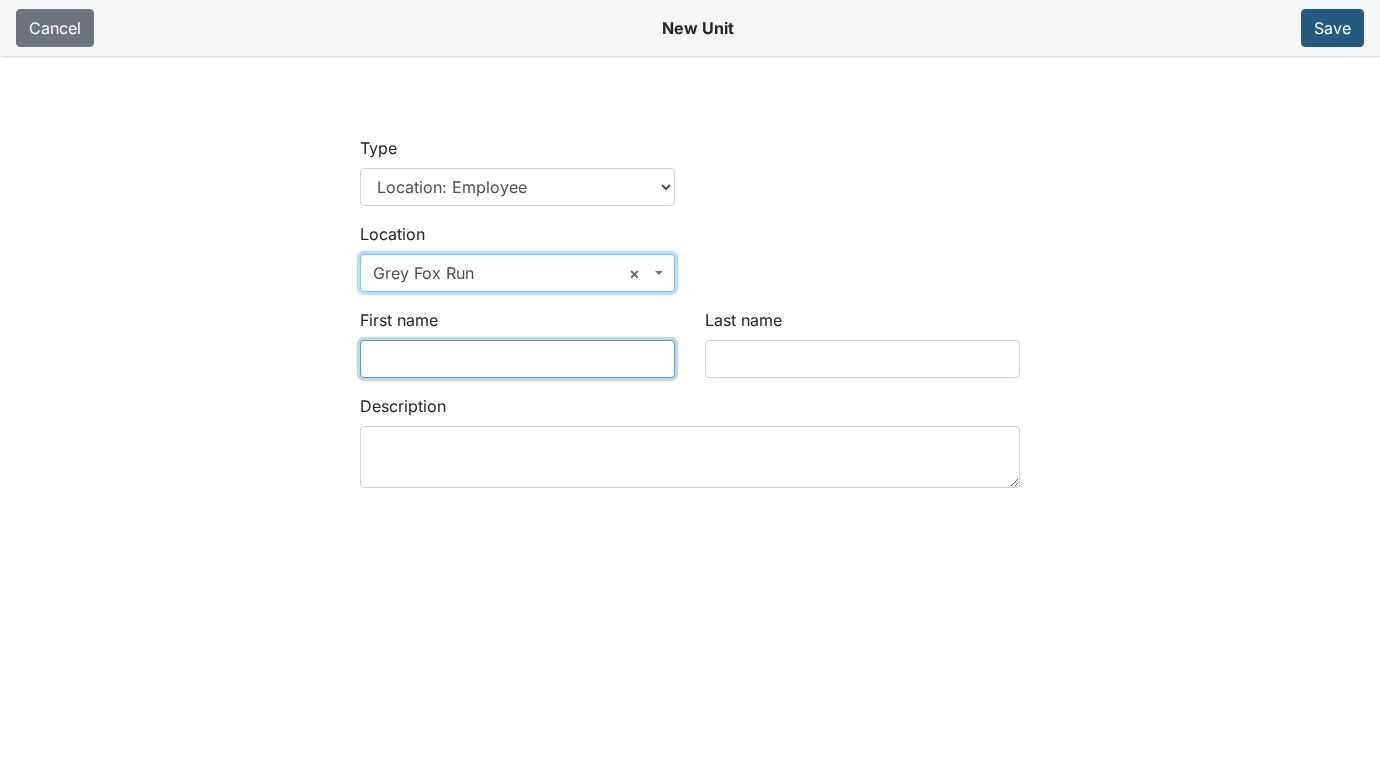 click on "First name" at bounding box center [517, 359] 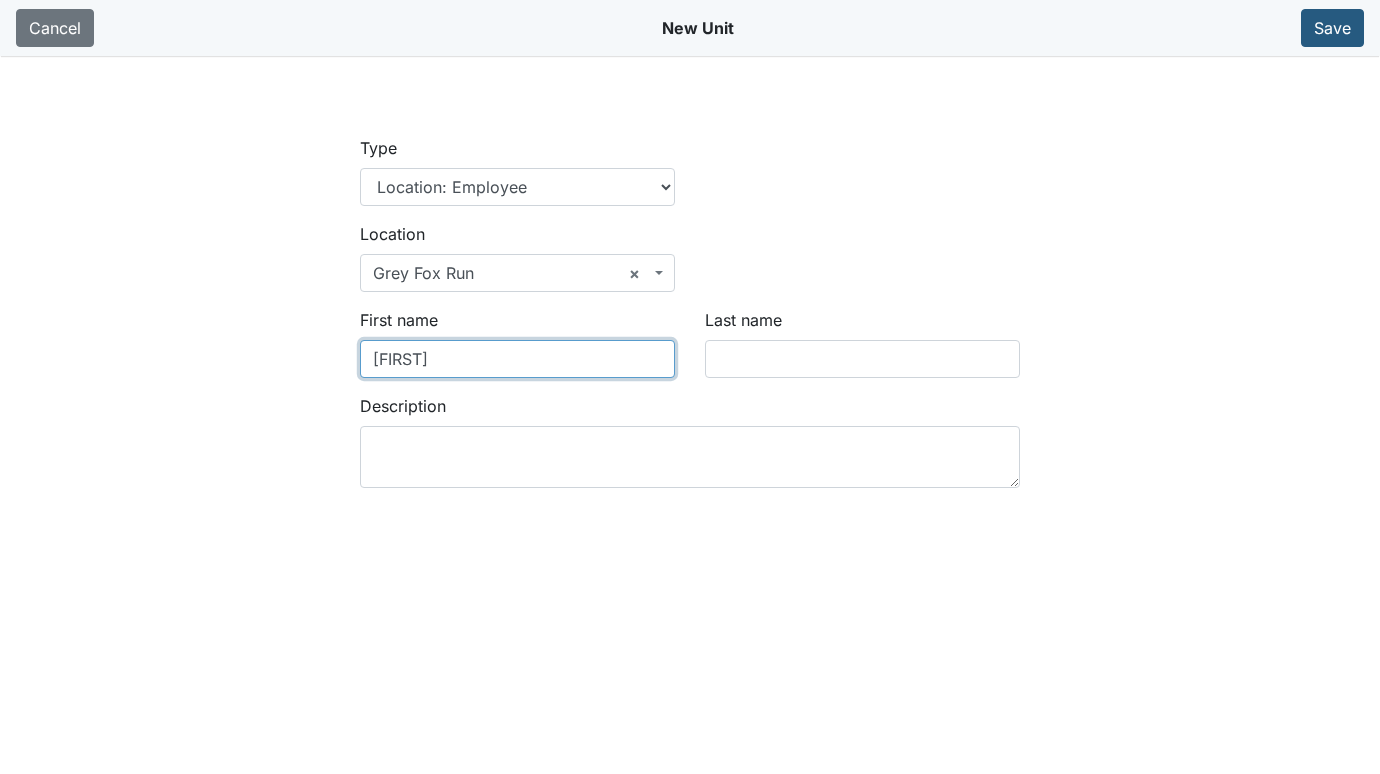 type on "Tammy" 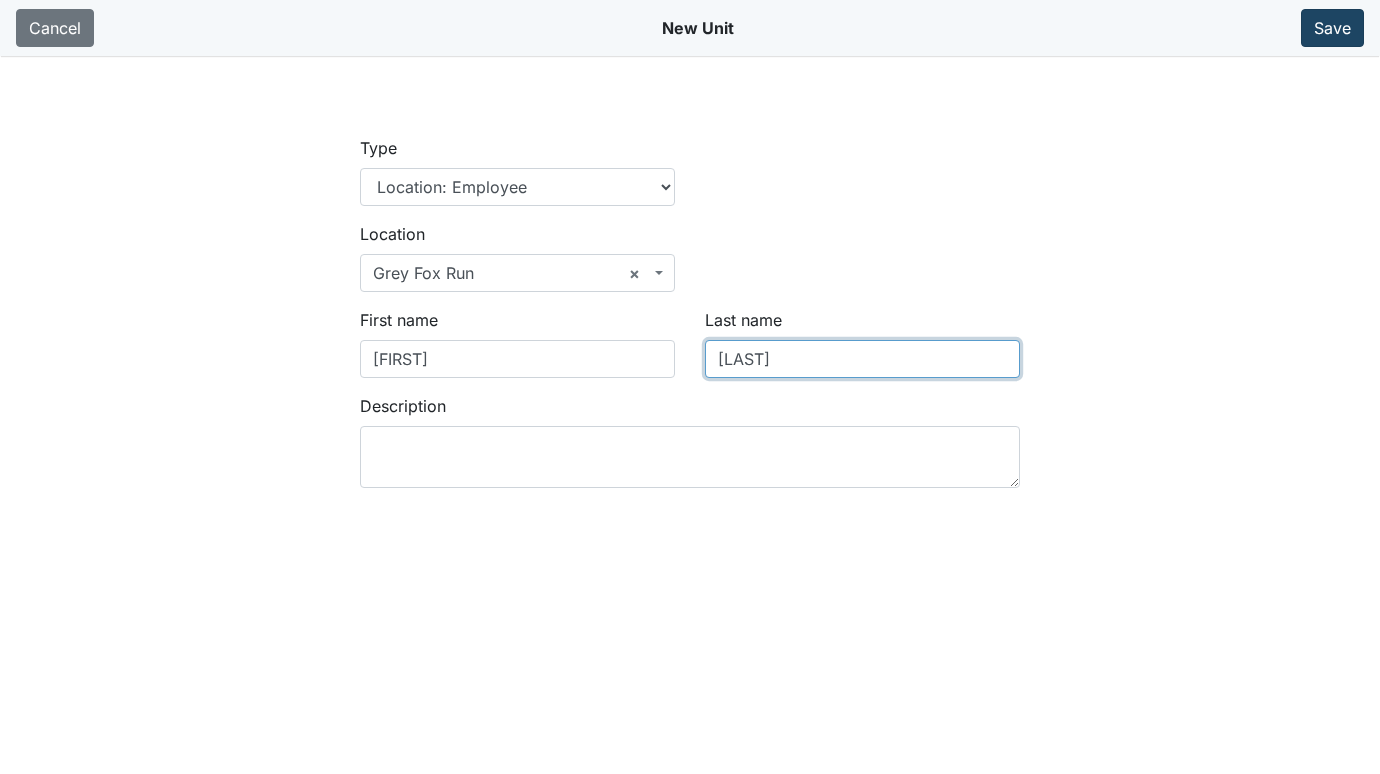 type on "Barham" 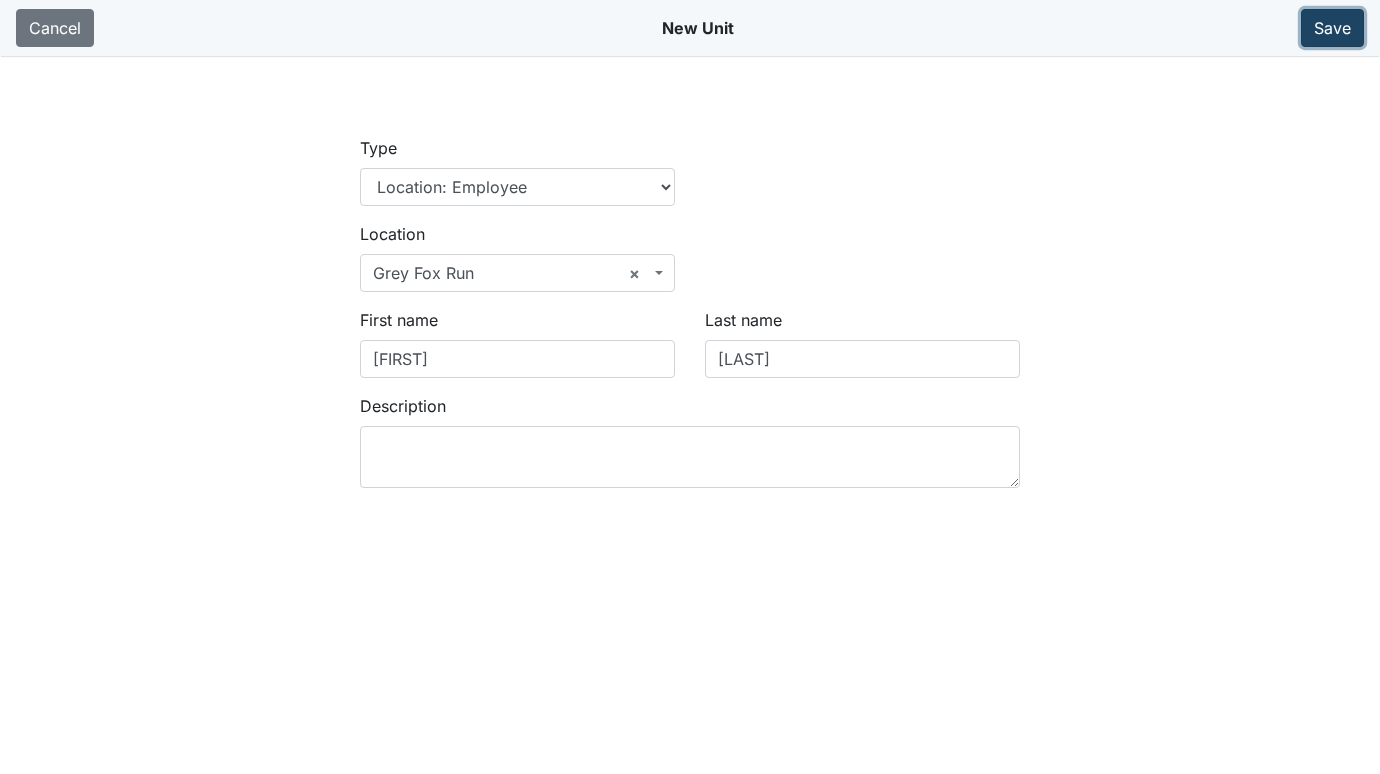 click on "Save" at bounding box center [1332, 28] 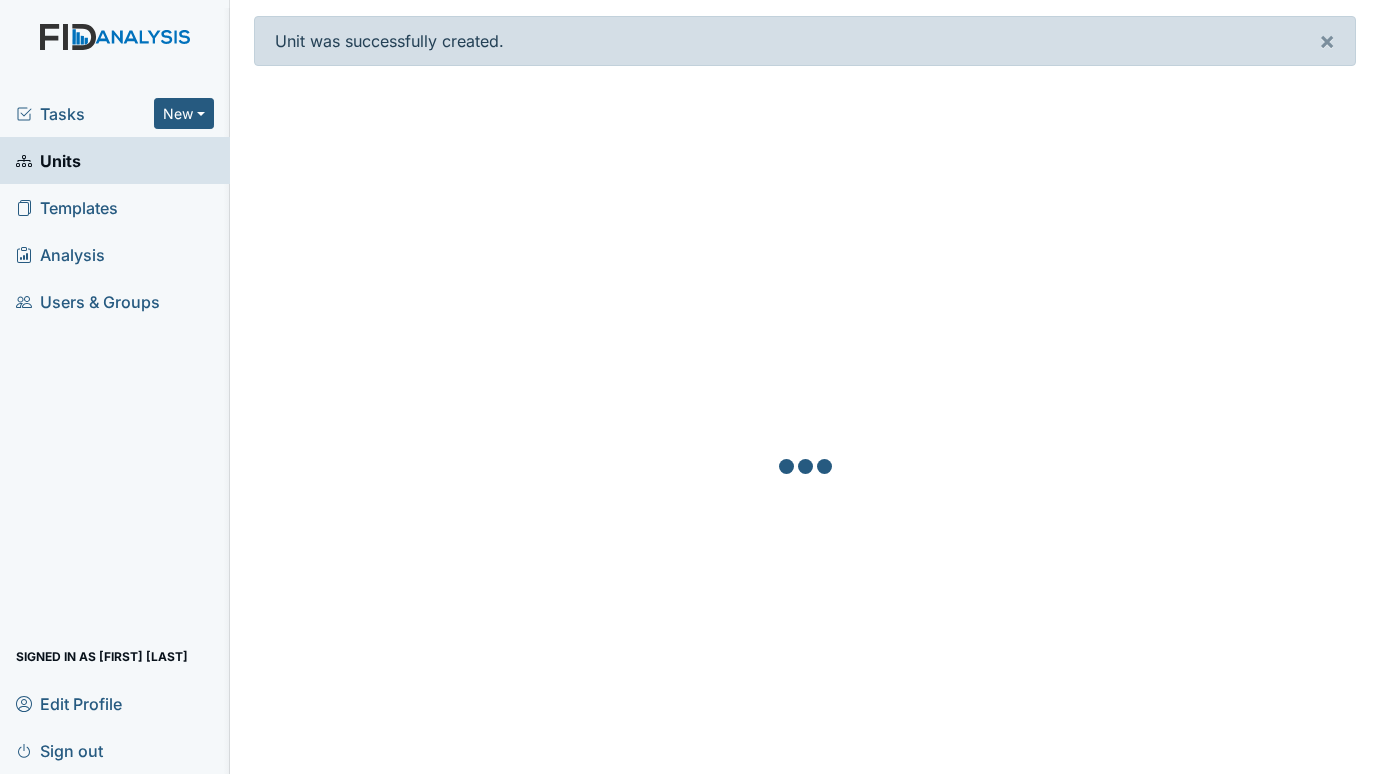 scroll, scrollTop: 0, scrollLeft: 0, axis: both 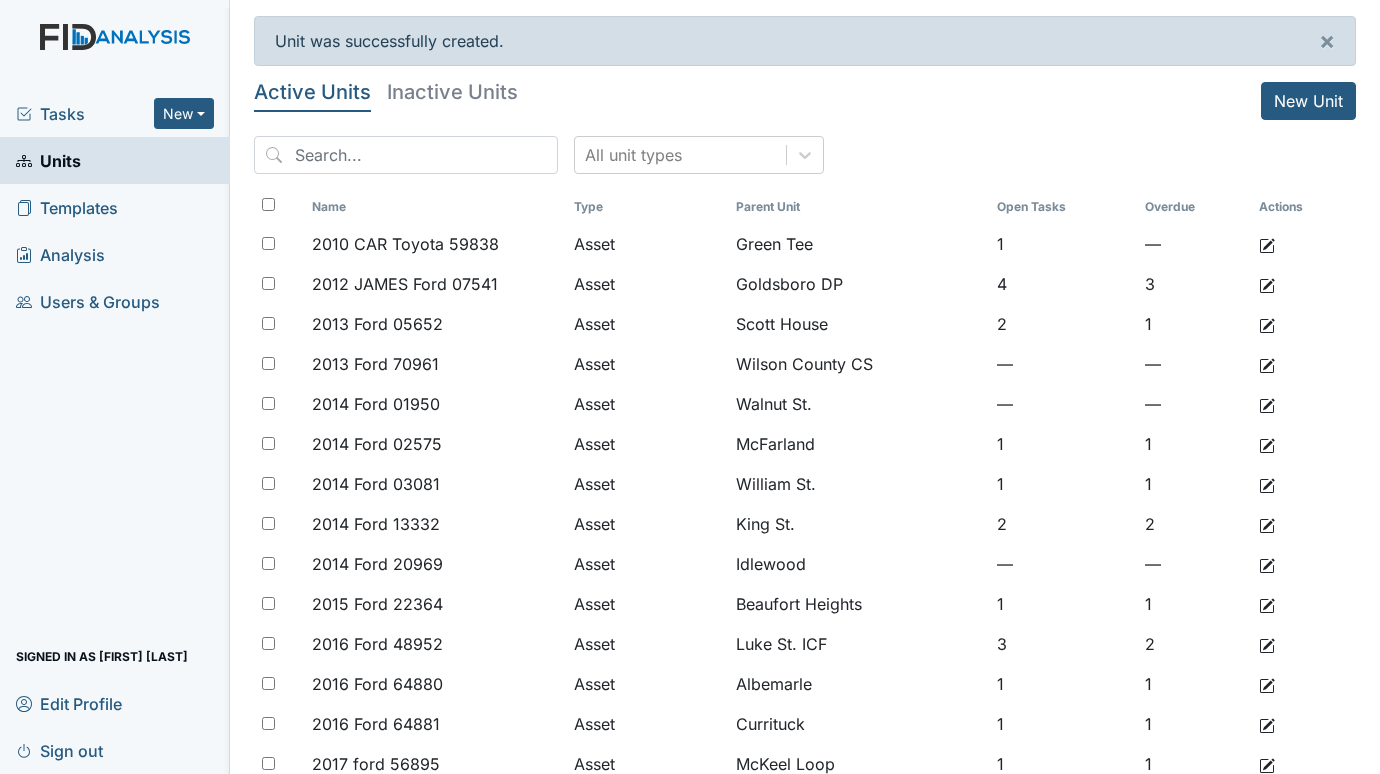 click on "Tasks" at bounding box center [85, 114] 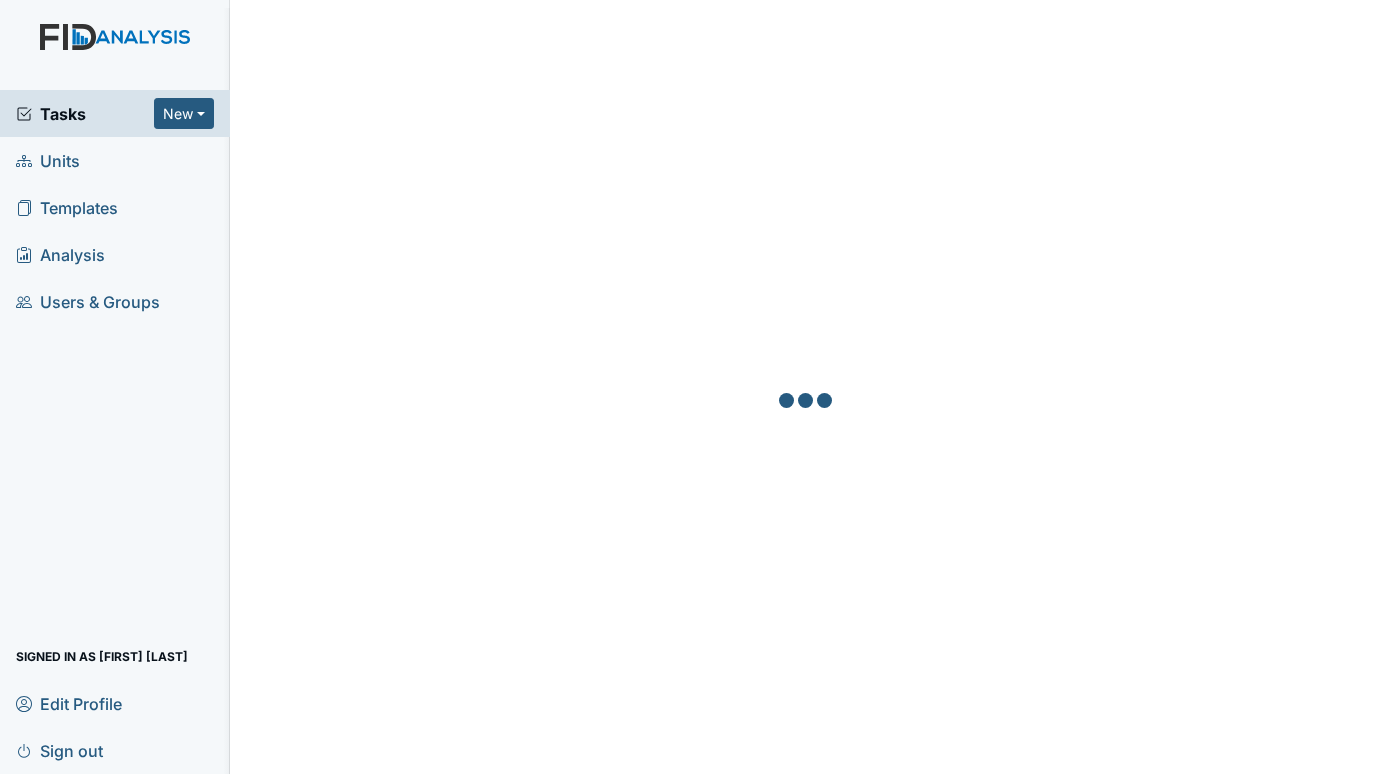 scroll, scrollTop: 0, scrollLeft: 0, axis: both 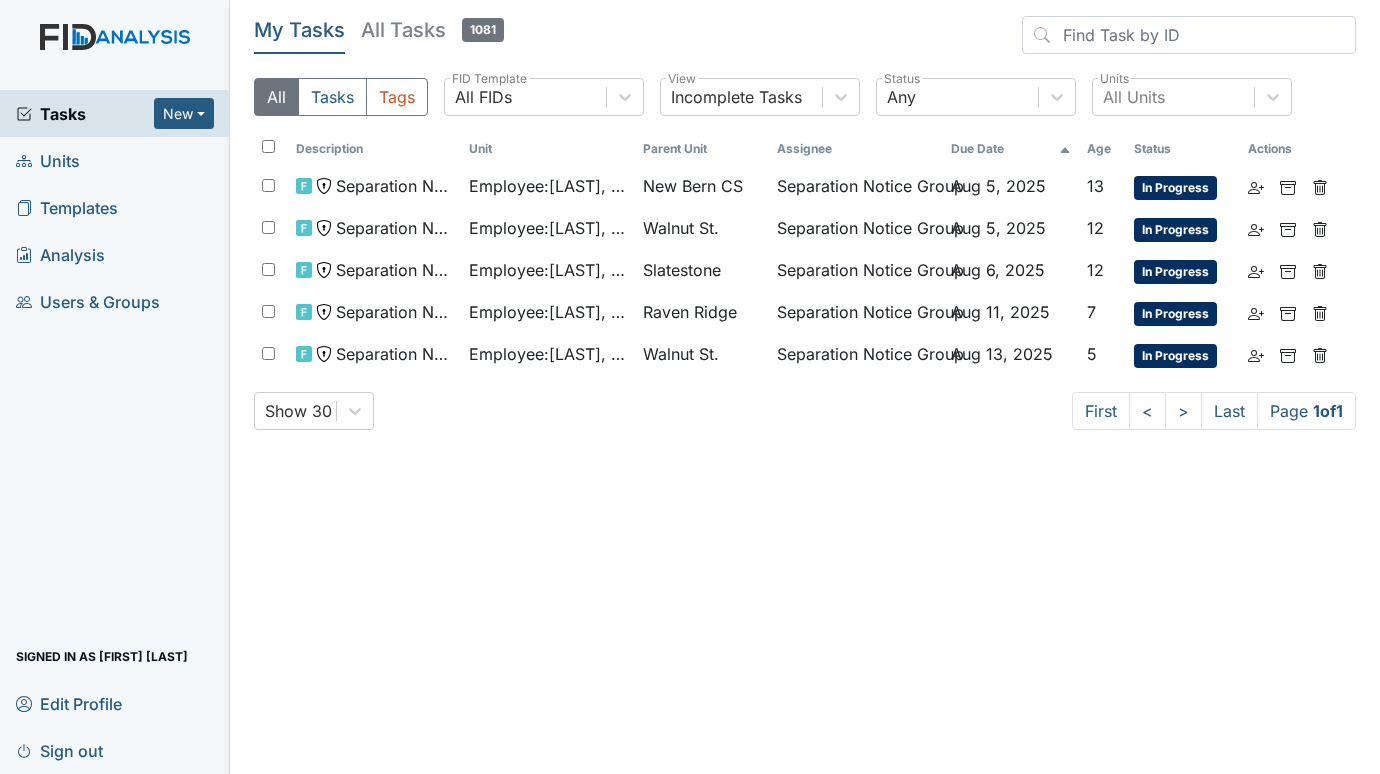 click on "Units" at bounding box center (48, 160) 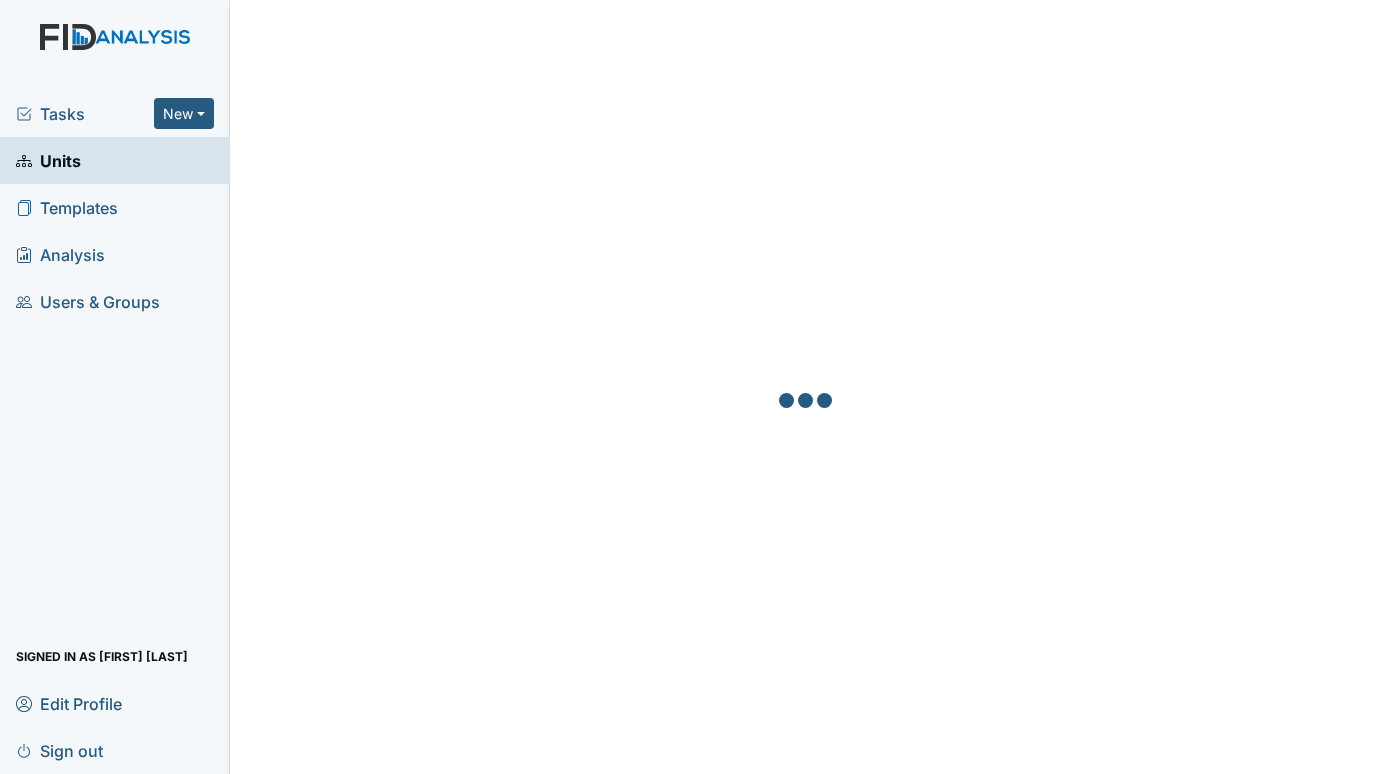 scroll, scrollTop: 0, scrollLeft: 0, axis: both 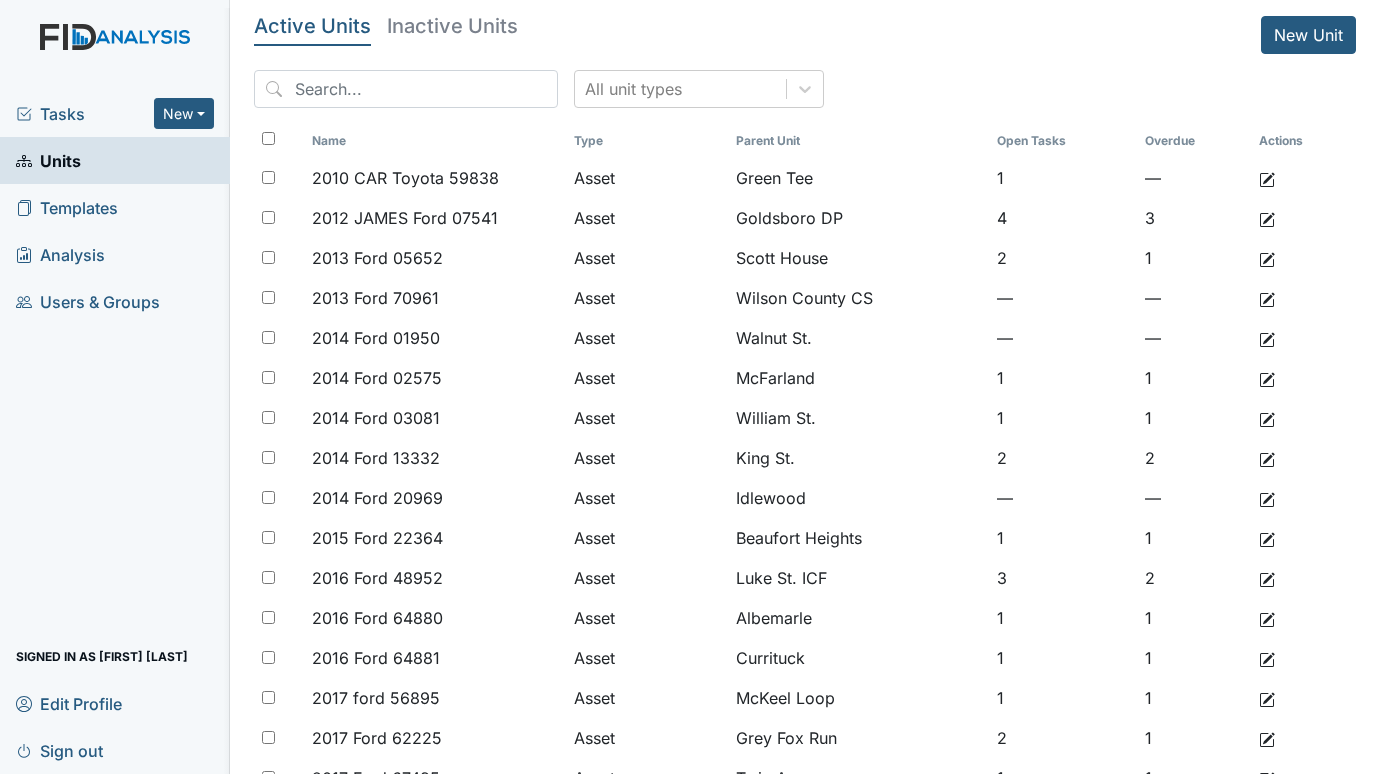 click on "Signed in as [FIRST] [LAST]" at bounding box center (115, 432) 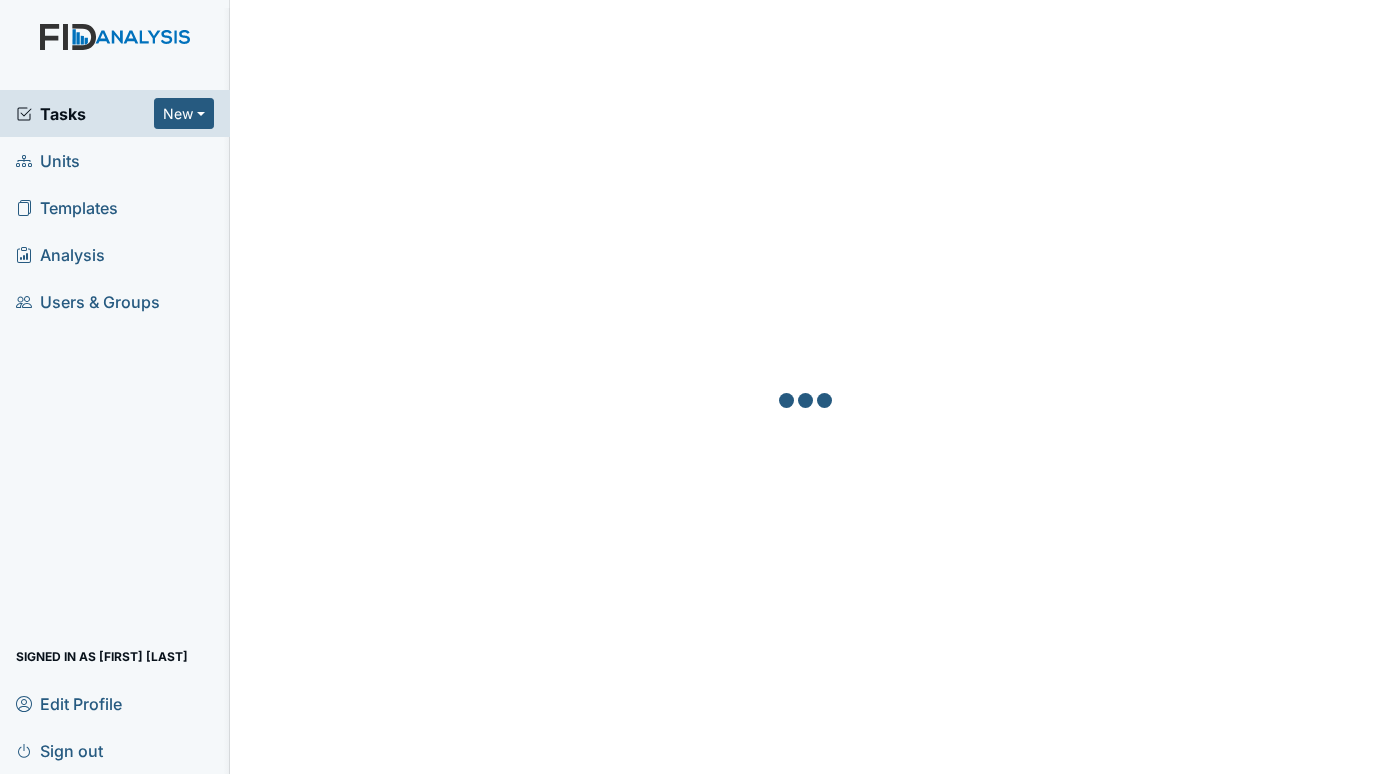 scroll, scrollTop: 0, scrollLeft: 0, axis: both 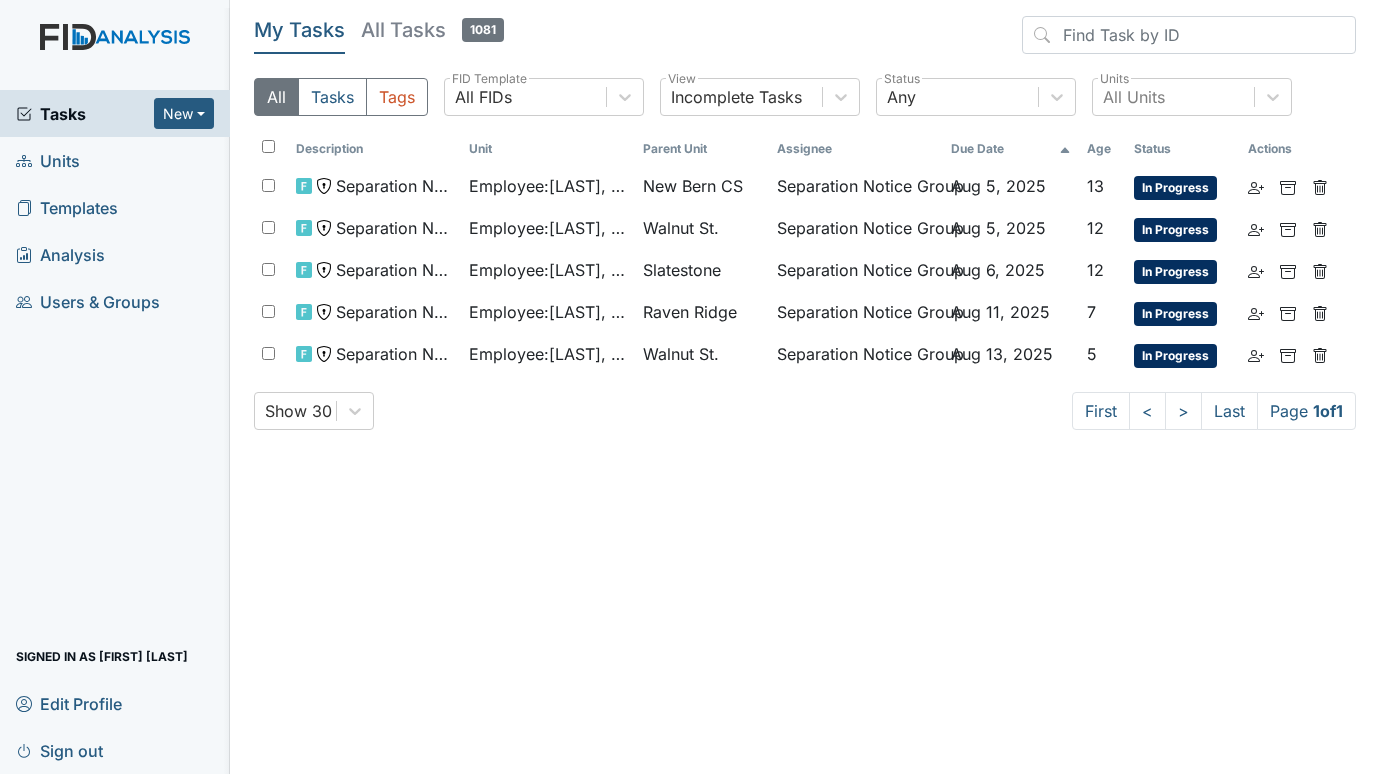 click on "Units" at bounding box center (48, 160) 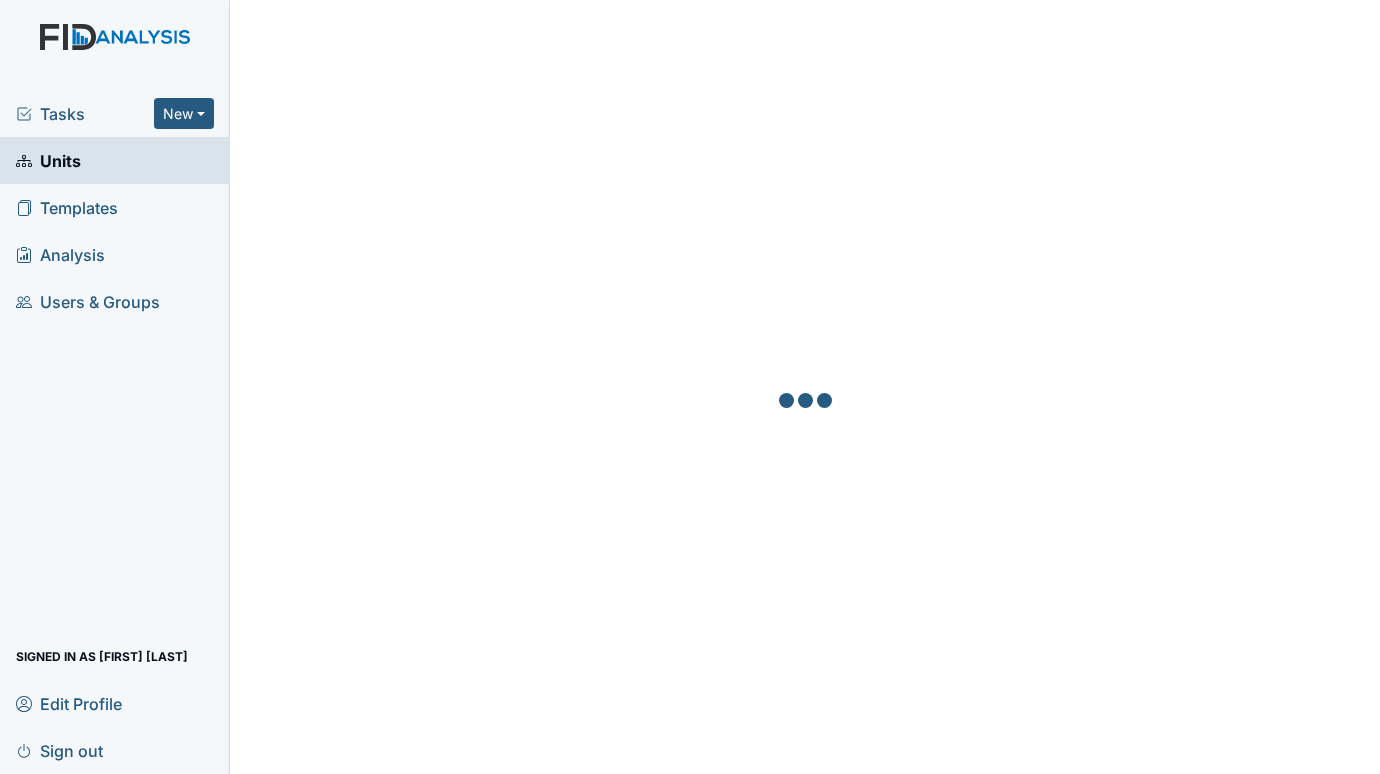 scroll, scrollTop: 0, scrollLeft: 0, axis: both 